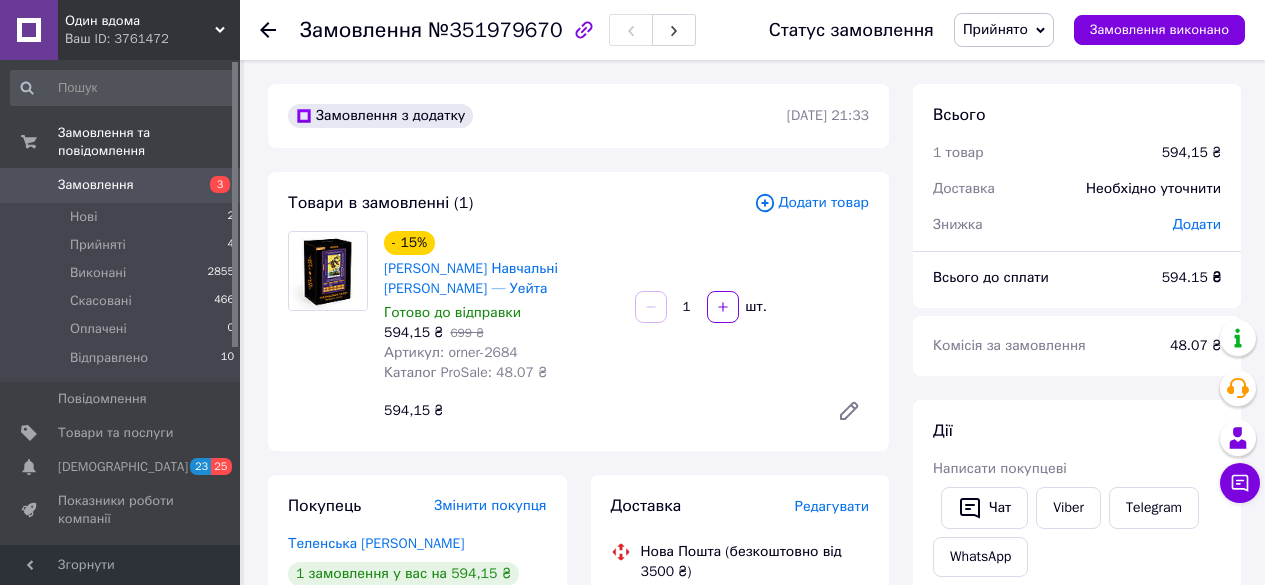 scroll, scrollTop: 500, scrollLeft: 0, axis: vertical 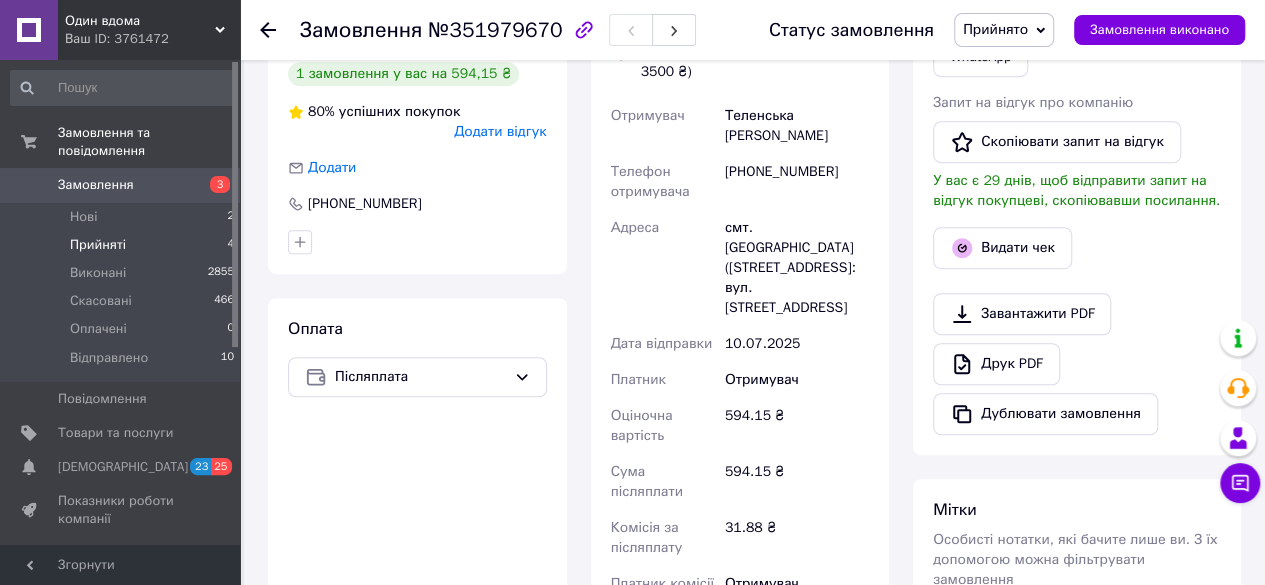 click on "Прийняті 4" at bounding box center [123, 245] 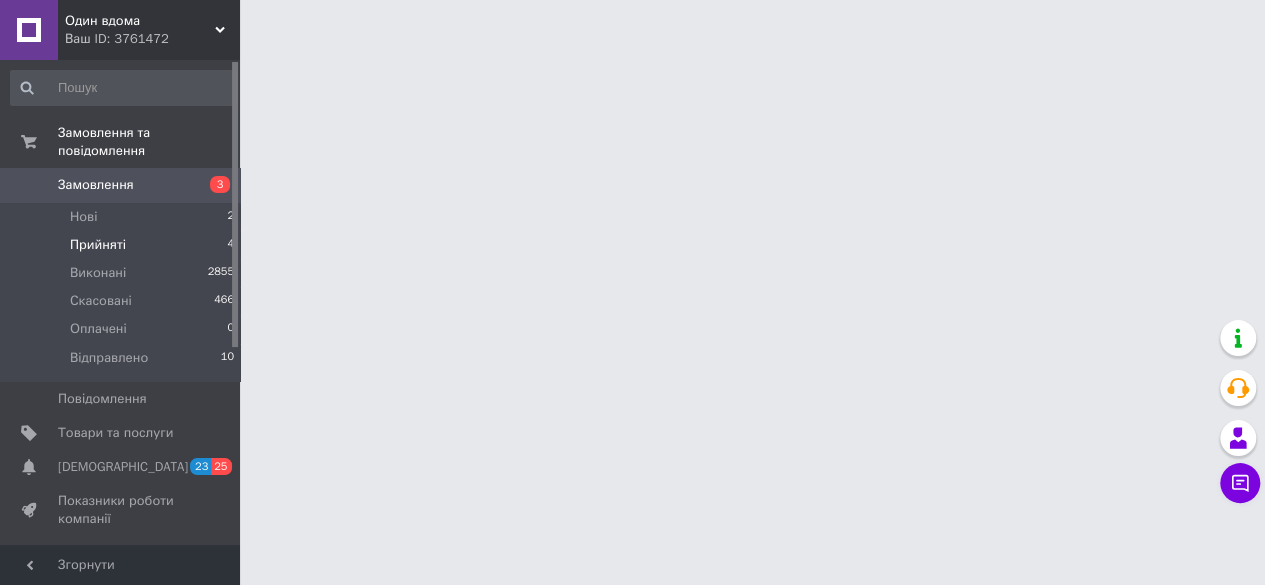 scroll, scrollTop: 0, scrollLeft: 0, axis: both 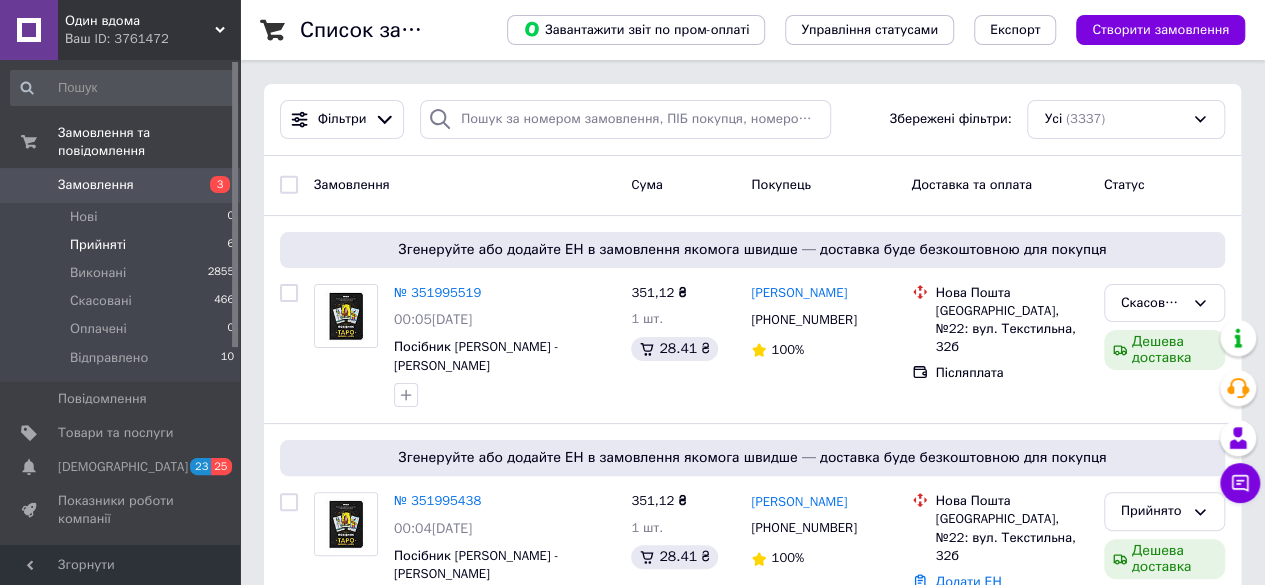 click on "Прийняті 6" at bounding box center (123, 245) 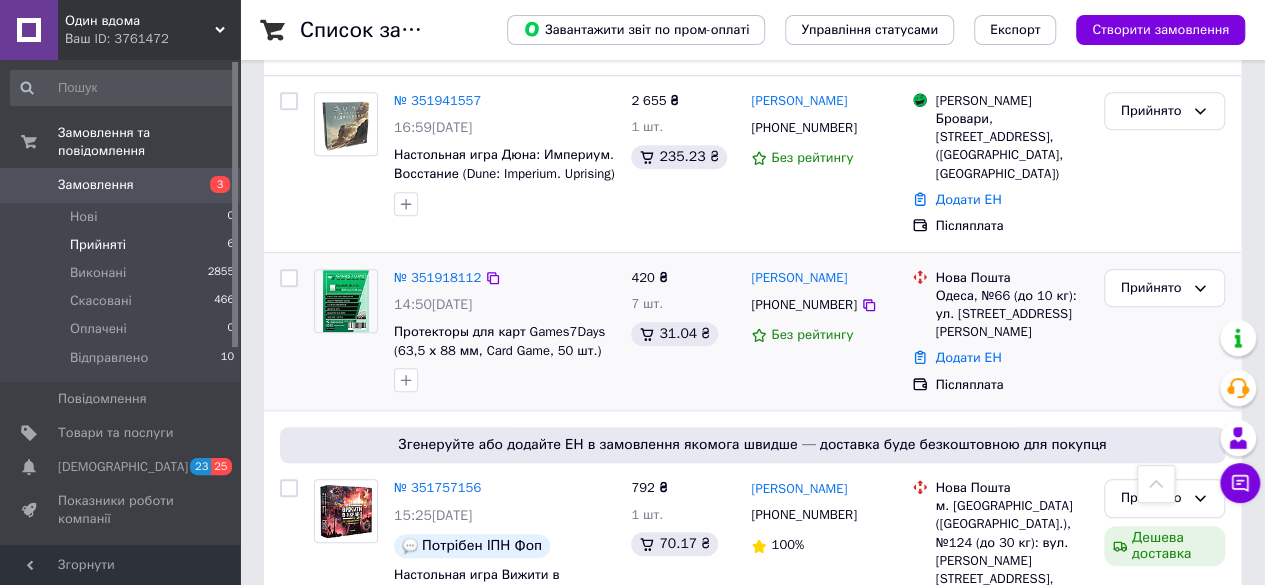scroll, scrollTop: 840, scrollLeft: 0, axis: vertical 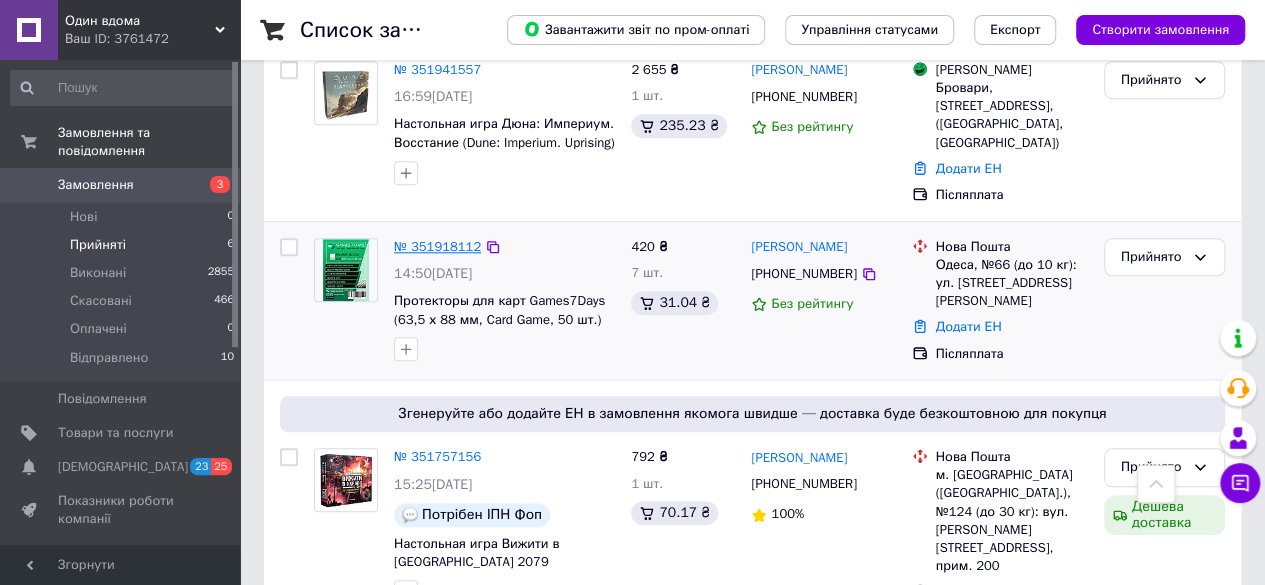 click on "№ 351918112" at bounding box center [437, 246] 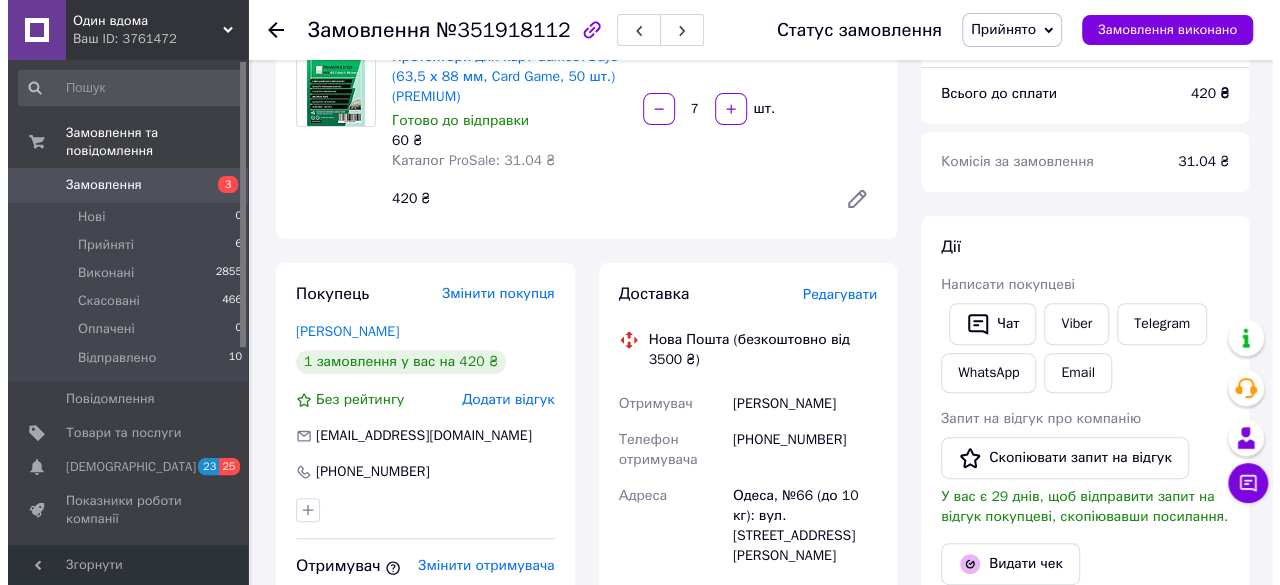 scroll, scrollTop: 156, scrollLeft: 0, axis: vertical 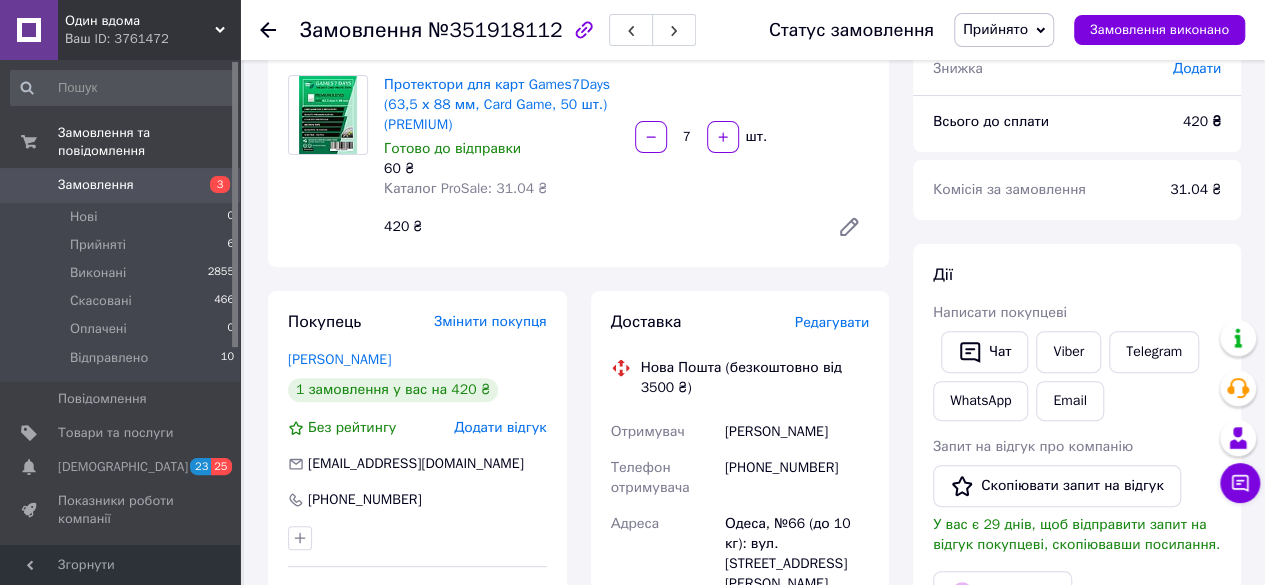 click on "Редагувати" at bounding box center [832, 322] 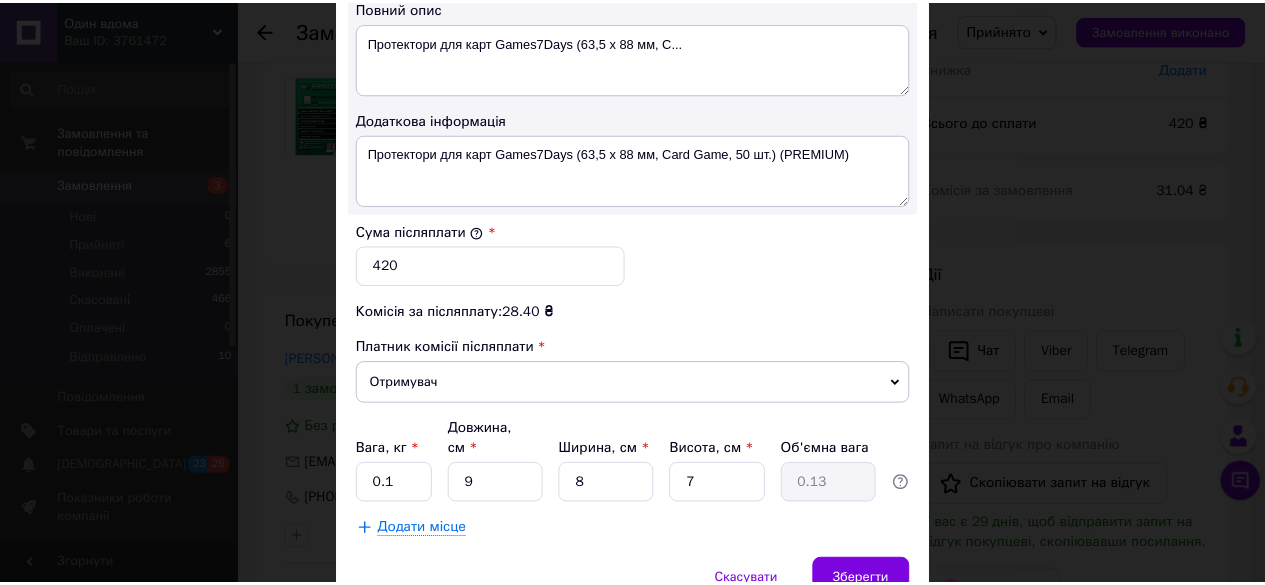 scroll, scrollTop: 1153, scrollLeft: 0, axis: vertical 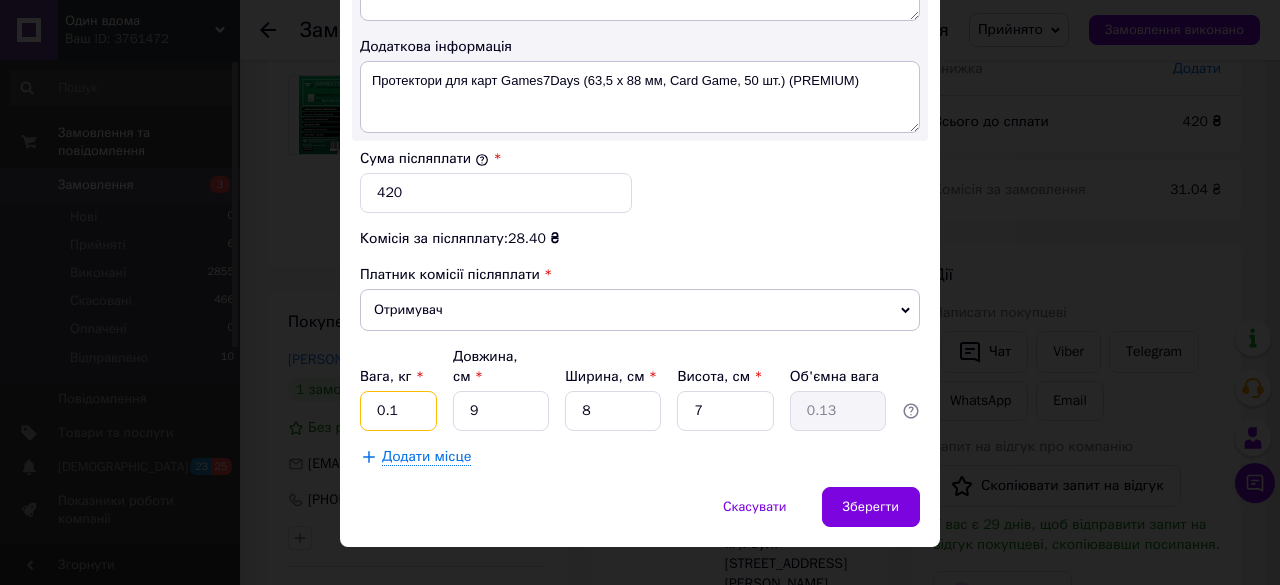 drag, startPoint x: 399, startPoint y: 377, endPoint x: 366, endPoint y: 370, distance: 33.734257 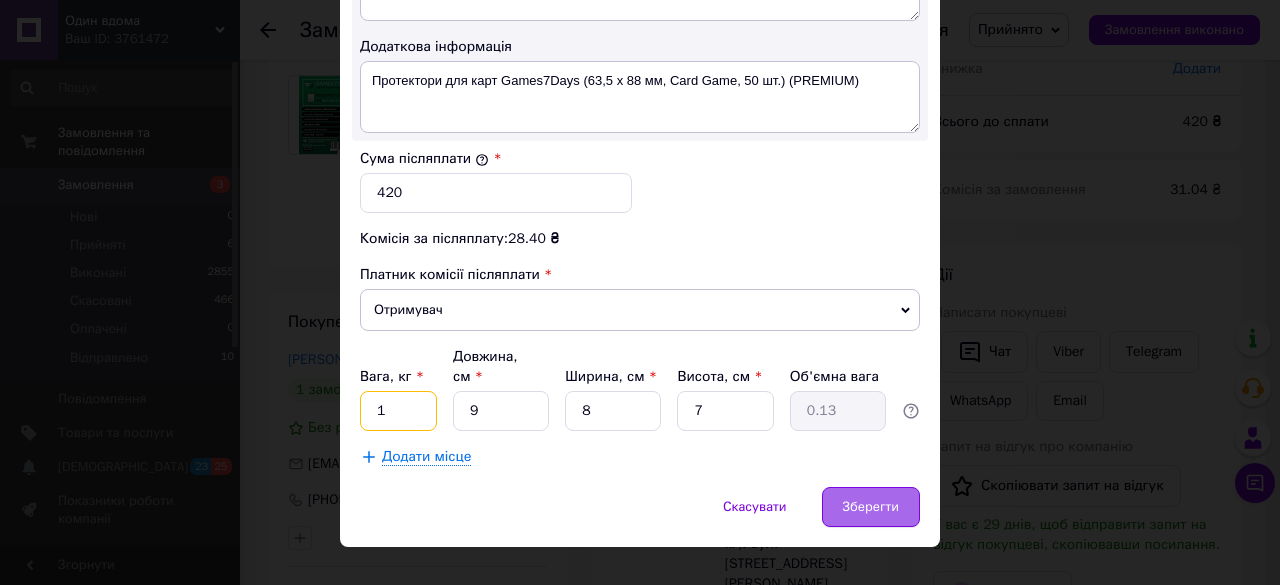 type on "1" 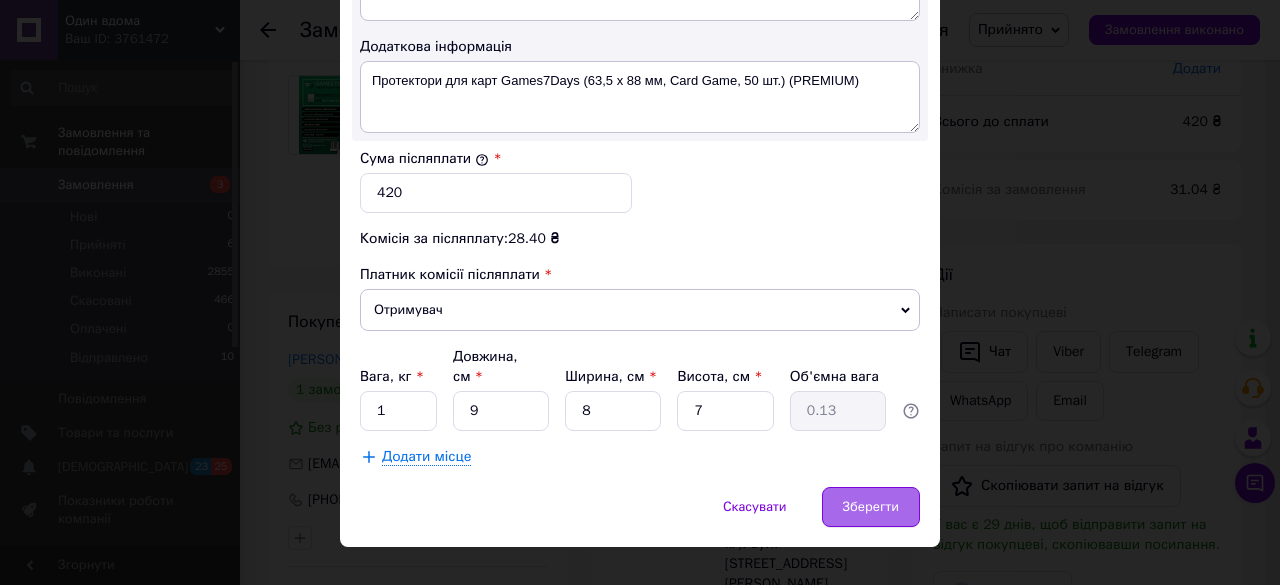click on "Зберегти" at bounding box center (871, 507) 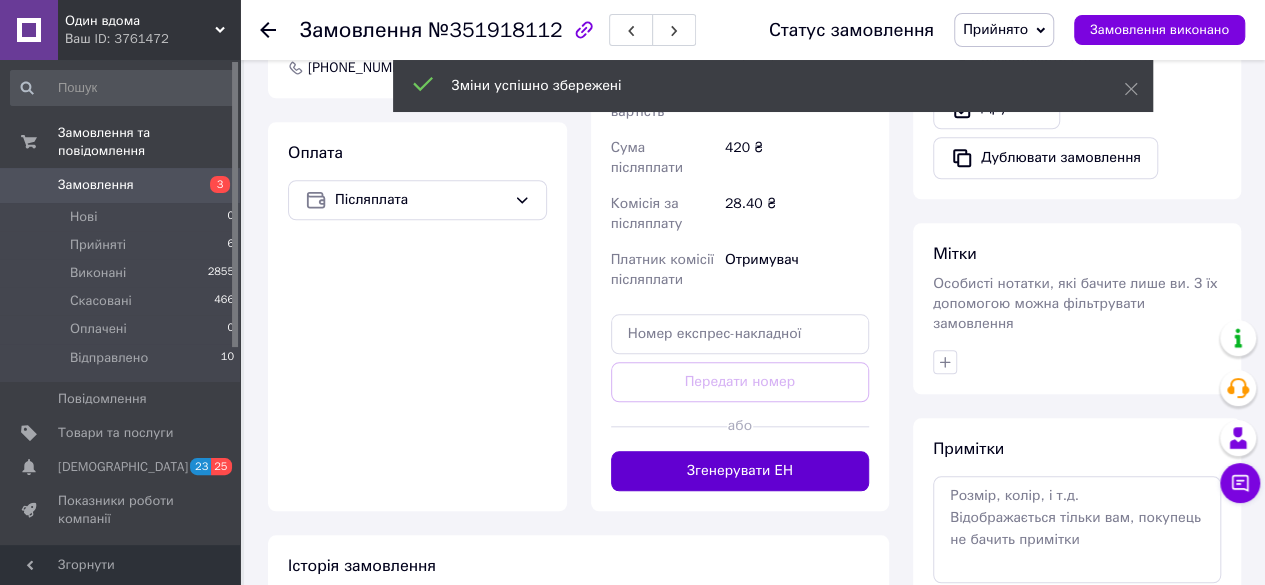 click on "Згенерувати ЕН" at bounding box center [740, 471] 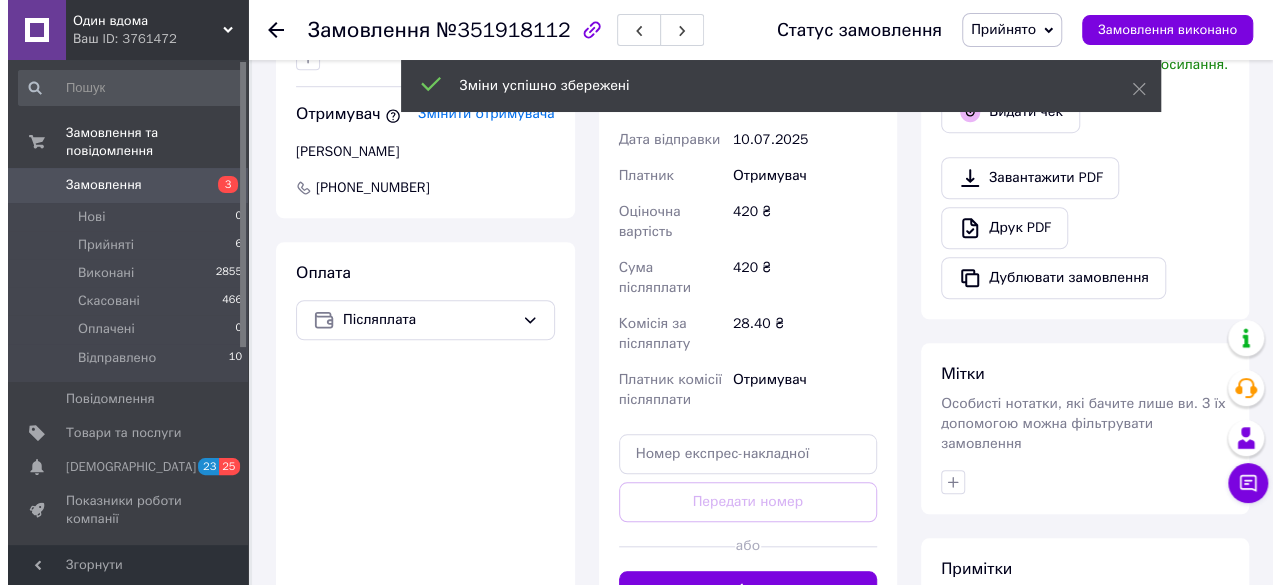 scroll, scrollTop: 556, scrollLeft: 0, axis: vertical 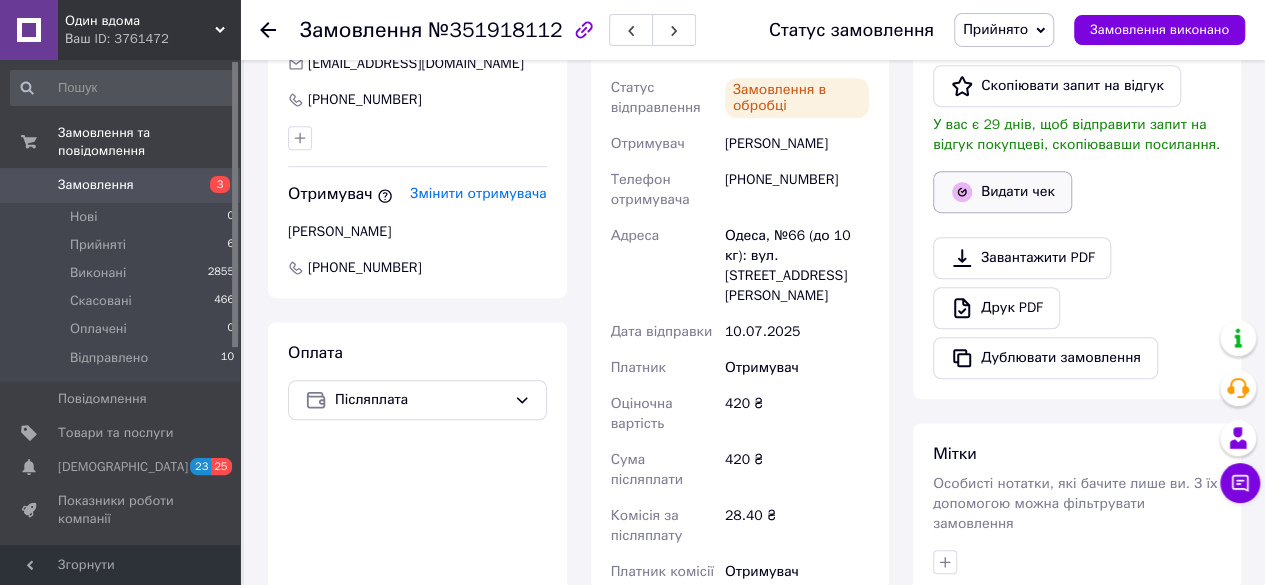 click on "Видати чек" at bounding box center (1002, 192) 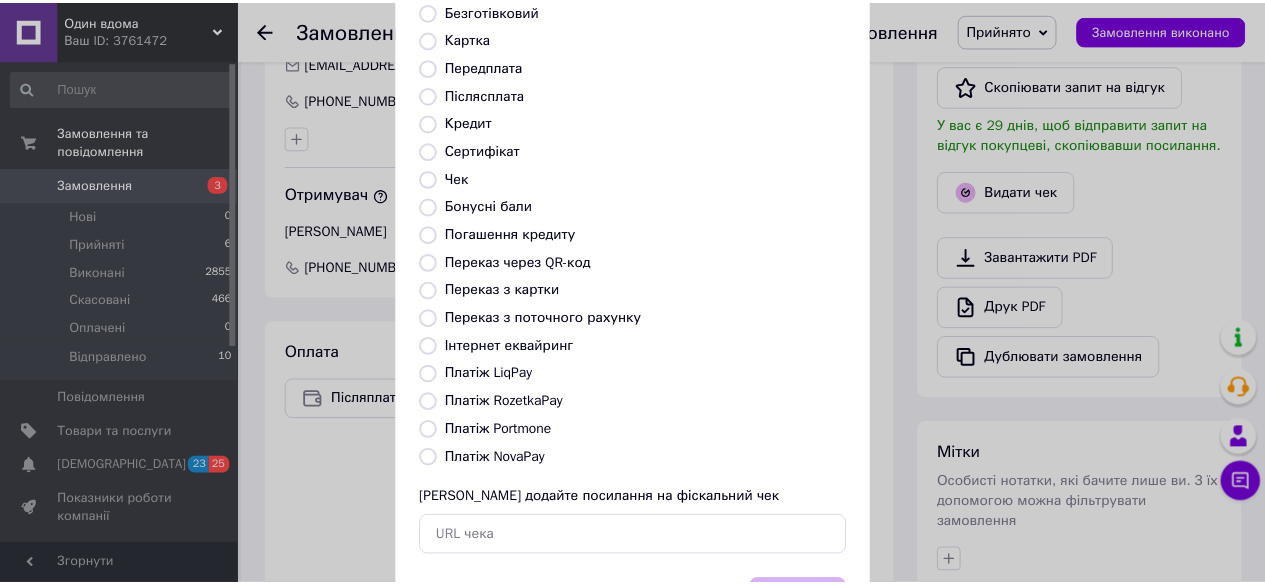 scroll, scrollTop: 272, scrollLeft: 0, axis: vertical 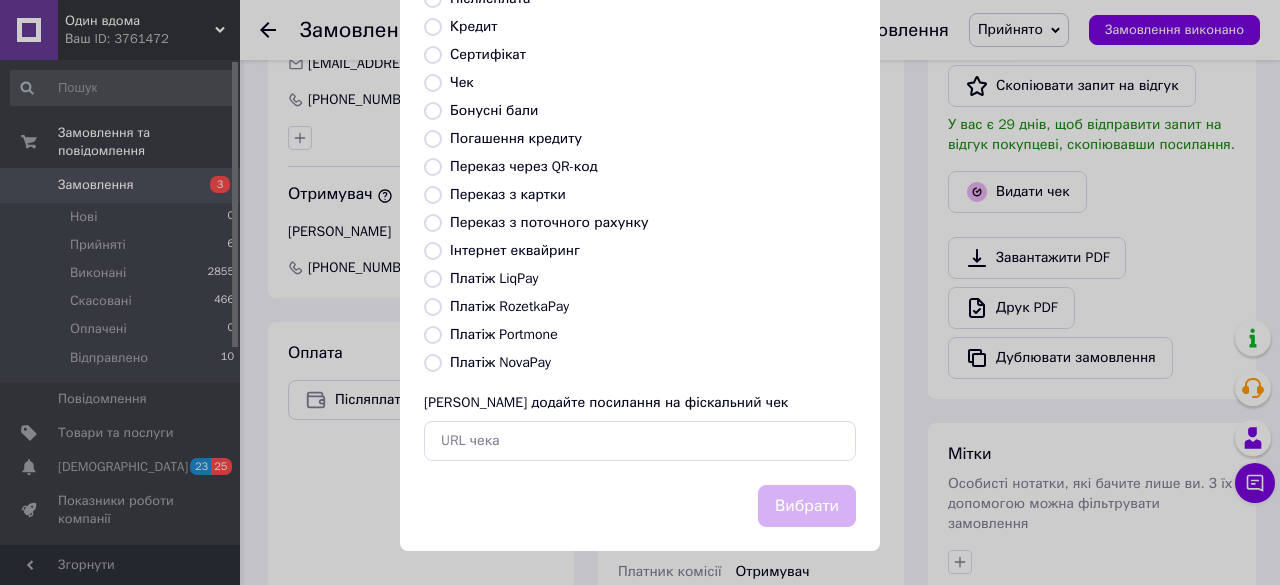 click on "Платіж NovaPay" at bounding box center (500, 362) 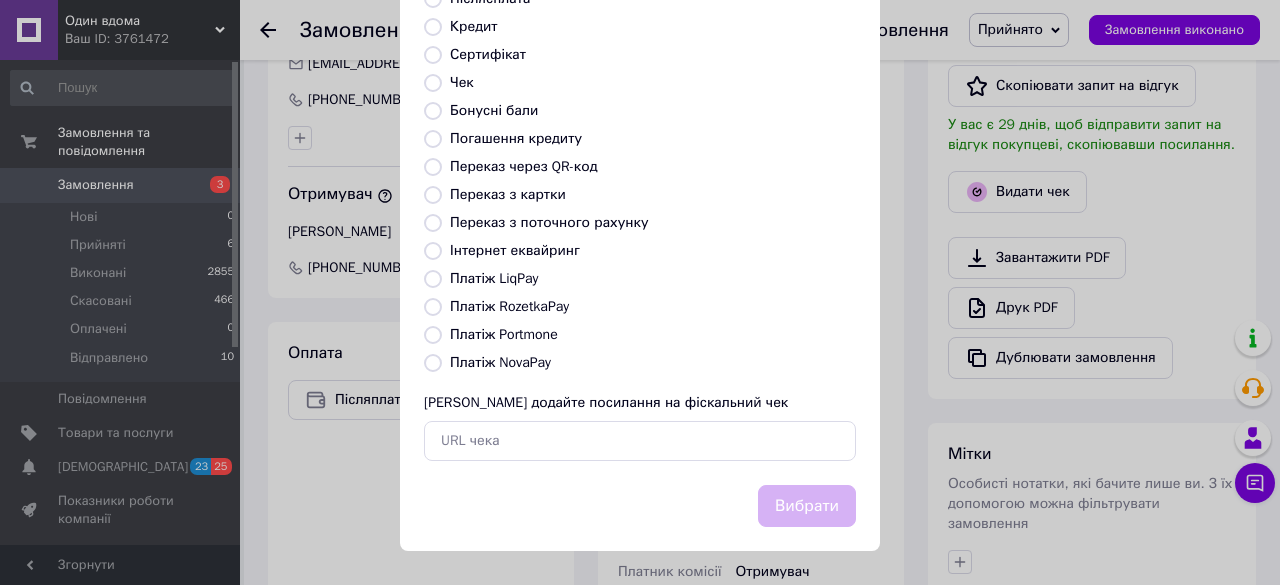 radio on "true" 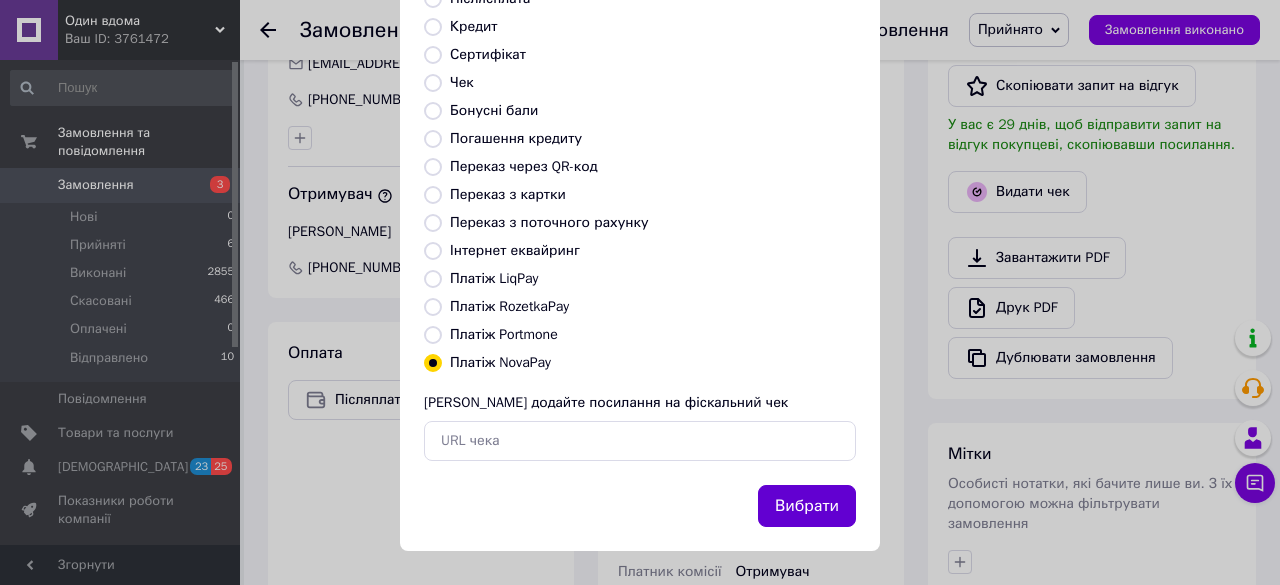 click on "Вибрати" at bounding box center [807, 506] 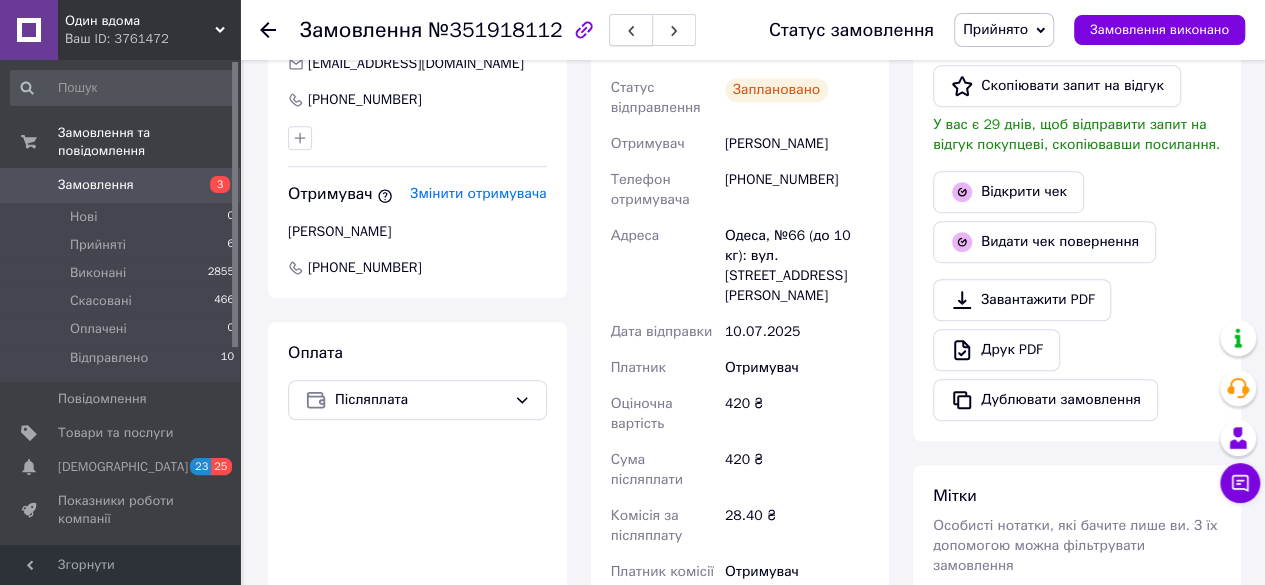 click at bounding box center [631, 30] 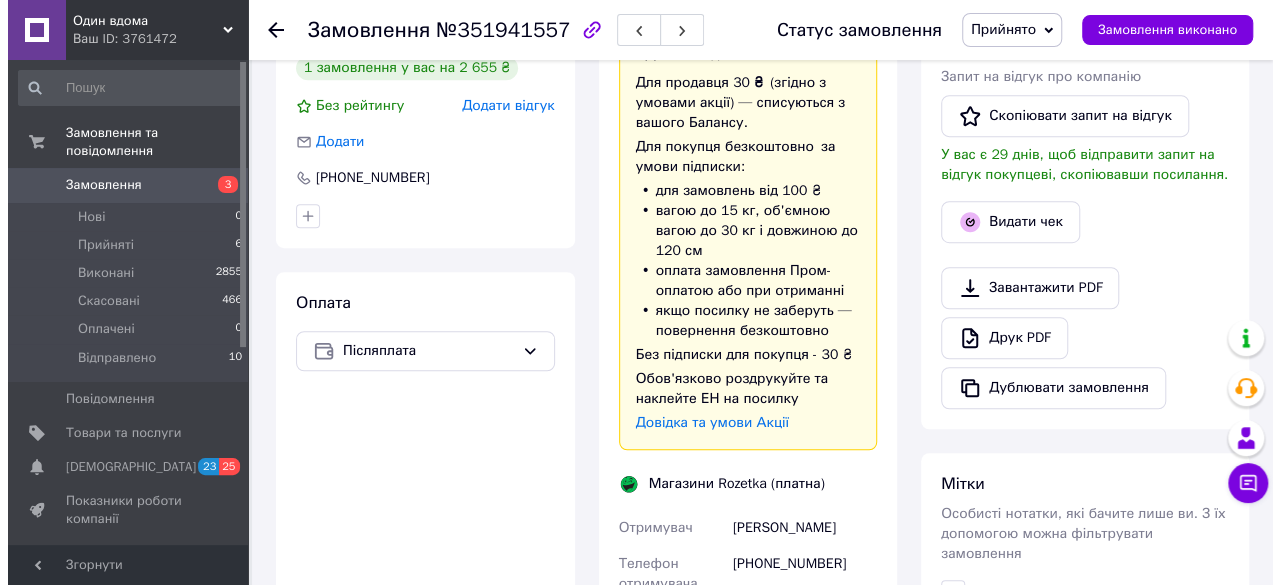 scroll, scrollTop: 400, scrollLeft: 0, axis: vertical 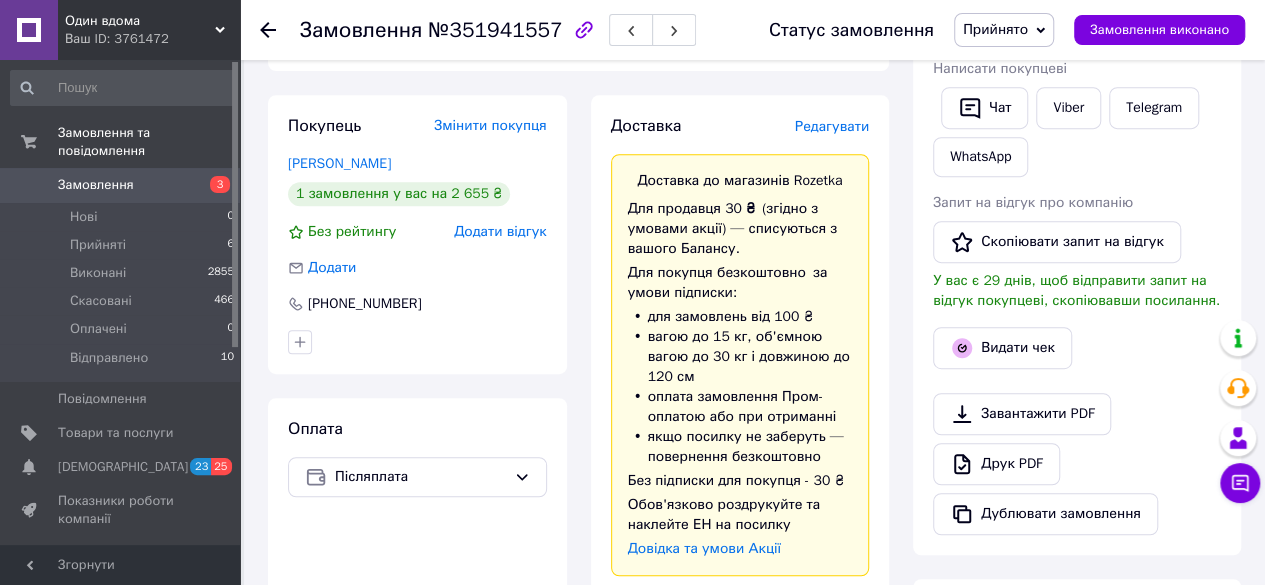 click on "Редагувати" at bounding box center (832, 126) 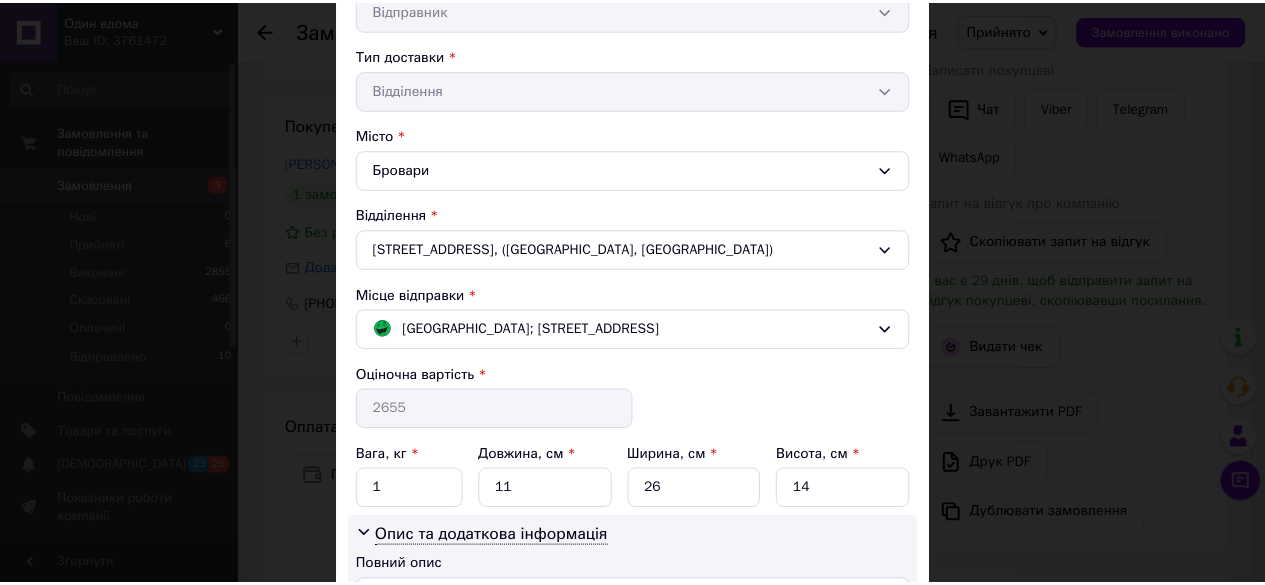 scroll, scrollTop: 646, scrollLeft: 0, axis: vertical 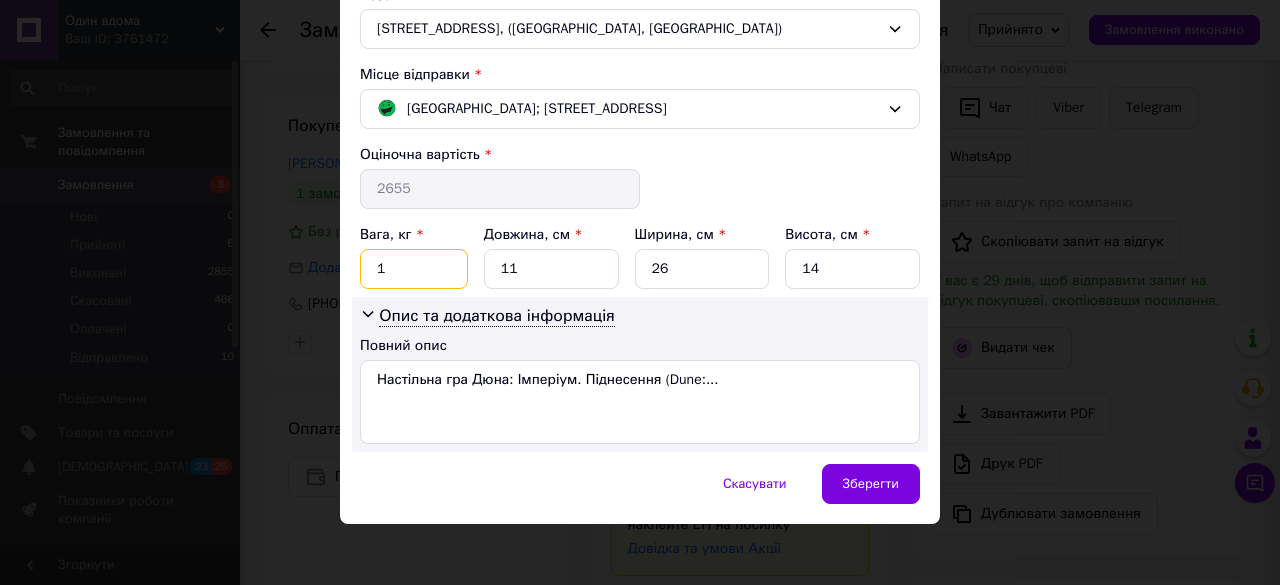 drag, startPoint x: 404, startPoint y: 265, endPoint x: 369, endPoint y: 257, distance: 35.902645 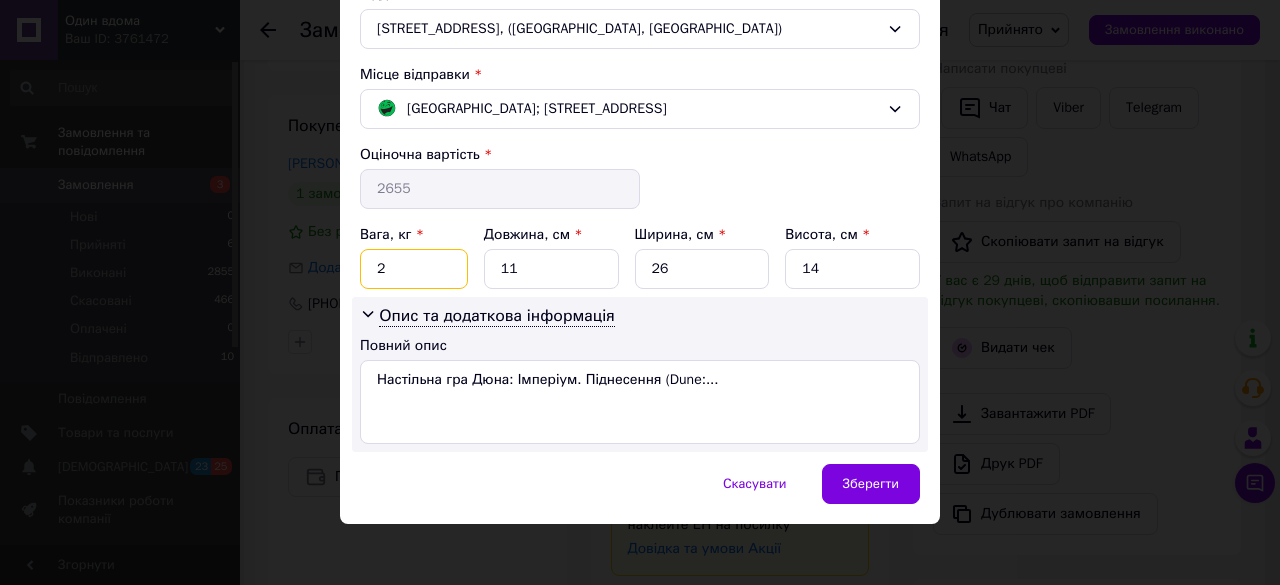 type on "2" 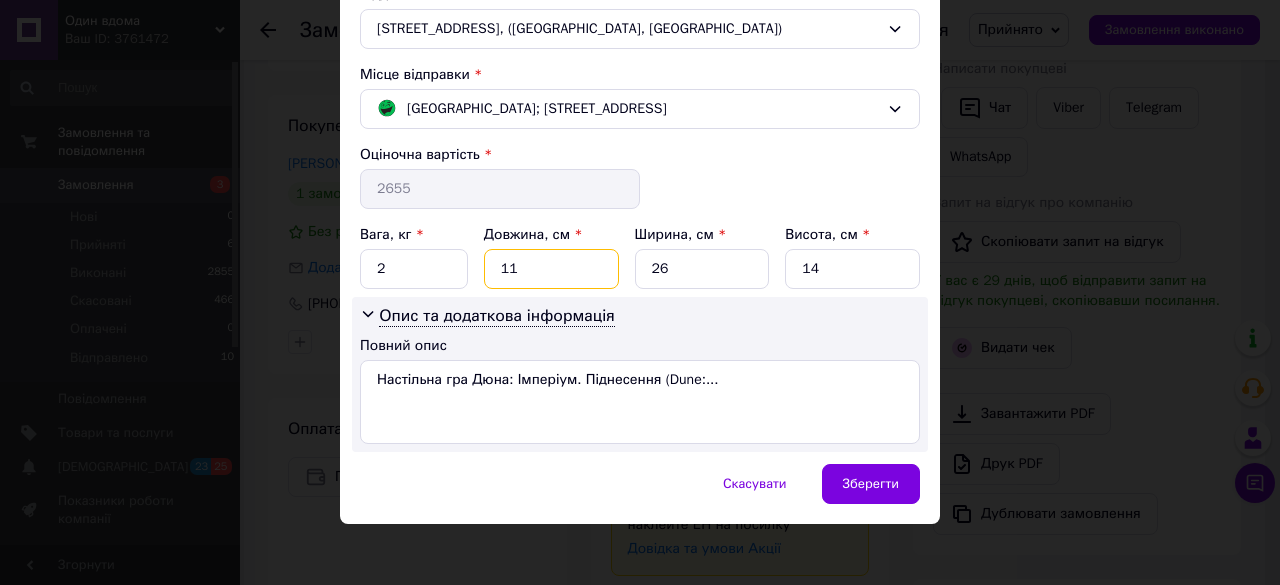drag, startPoint x: 513, startPoint y: 263, endPoint x: 496, endPoint y: 263, distance: 17 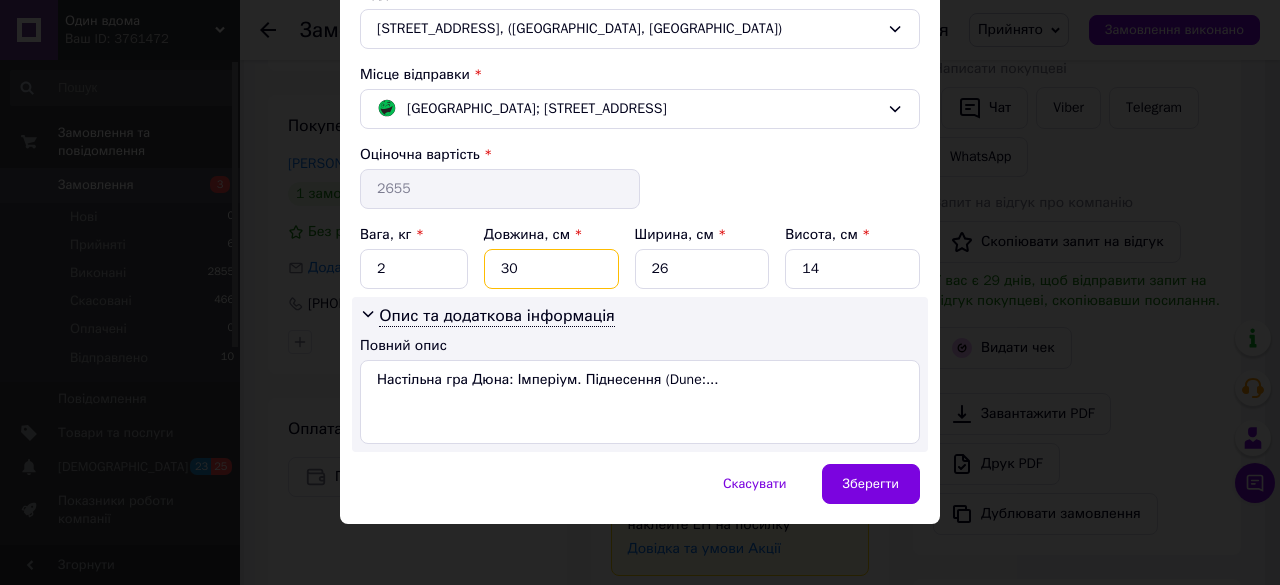 type on "30" 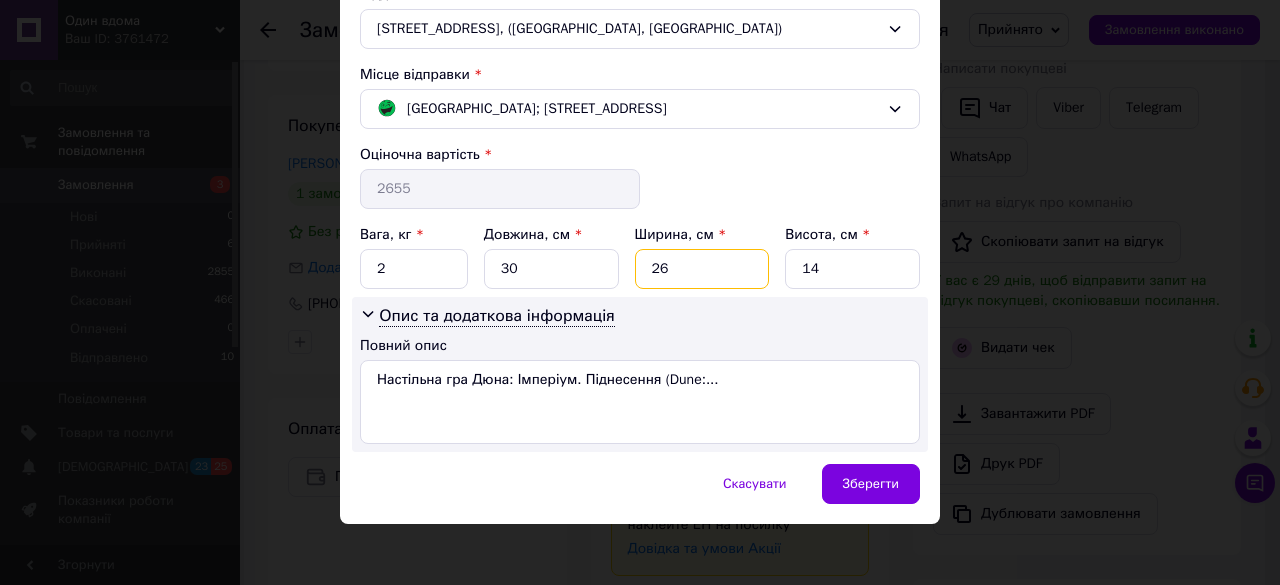 drag, startPoint x: 664, startPoint y: 259, endPoint x: 640, endPoint y: 259, distance: 24 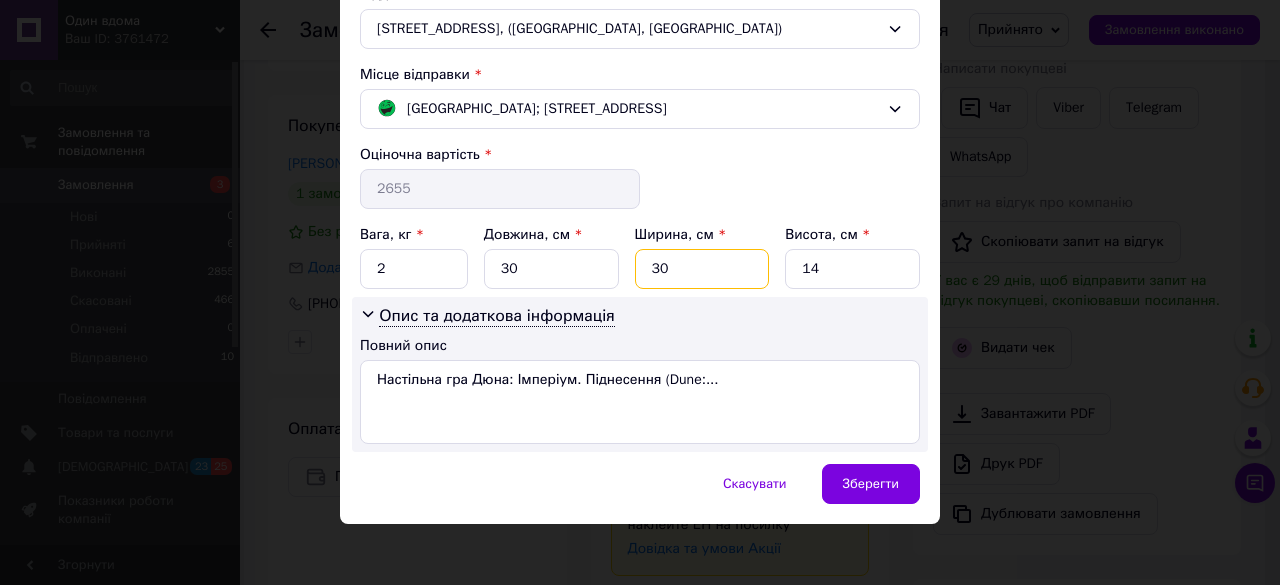 type on "30" 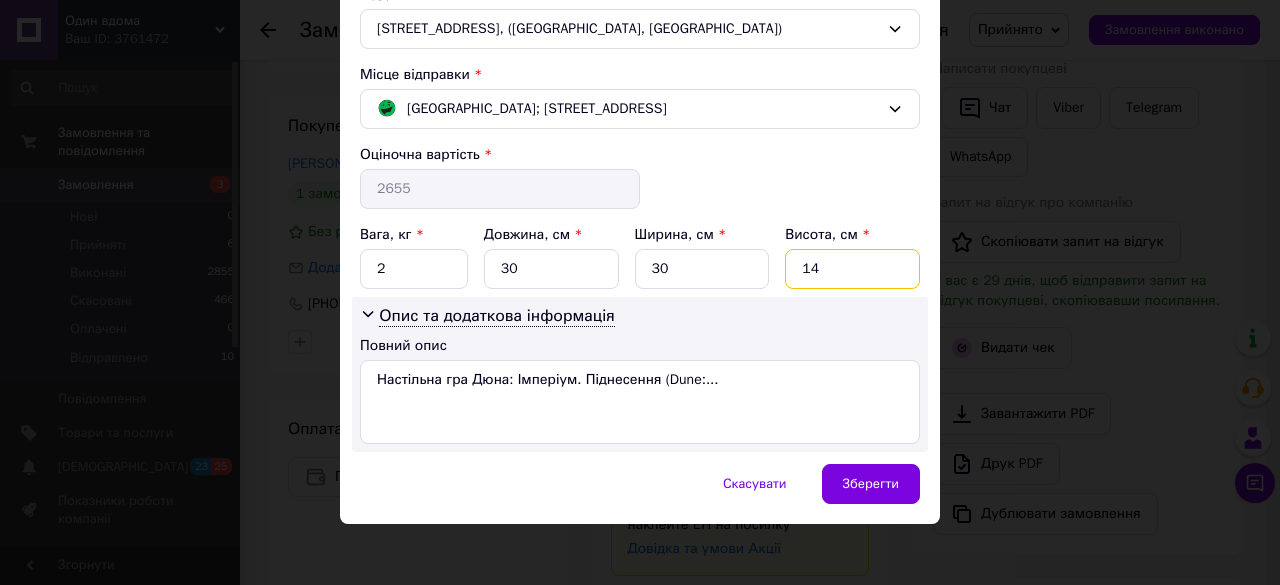drag, startPoint x: 827, startPoint y: 261, endPoint x: 785, endPoint y: 259, distance: 42.047592 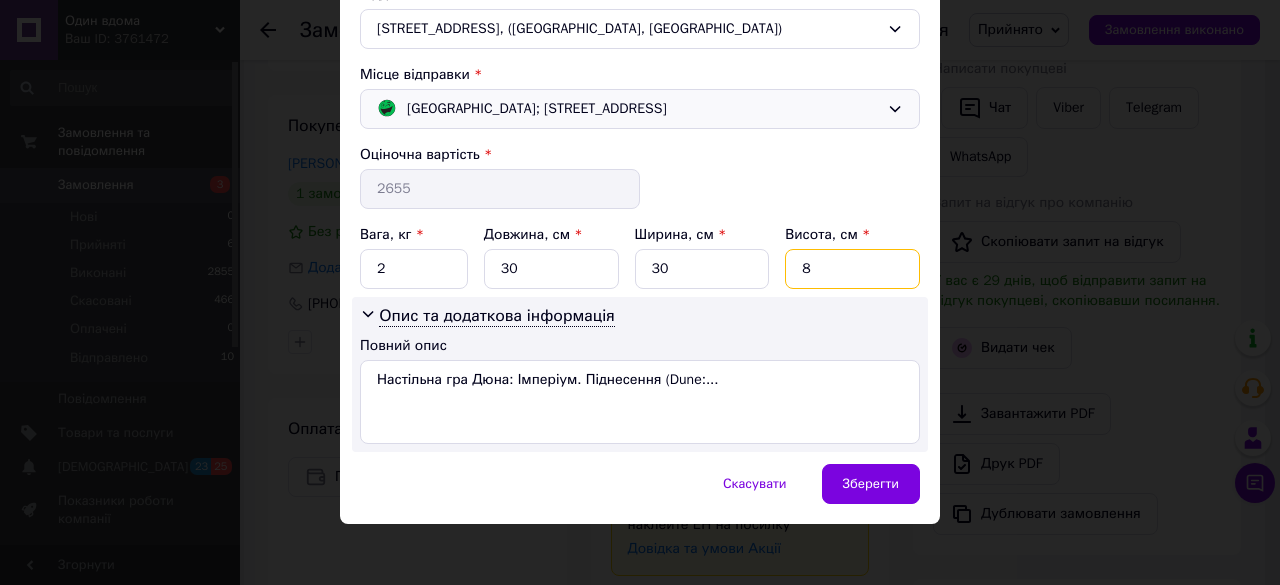 type on "8" 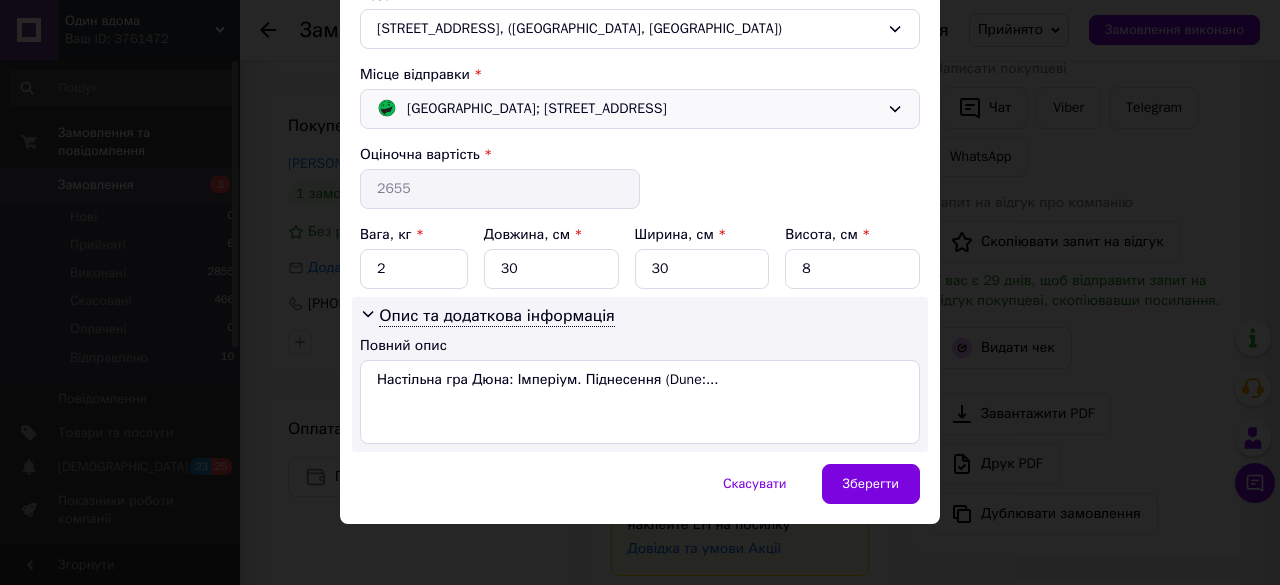 click on "[GEOGRAPHIC_DATA]; [STREET_ADDRESS]" at bounding box center (537, 109) 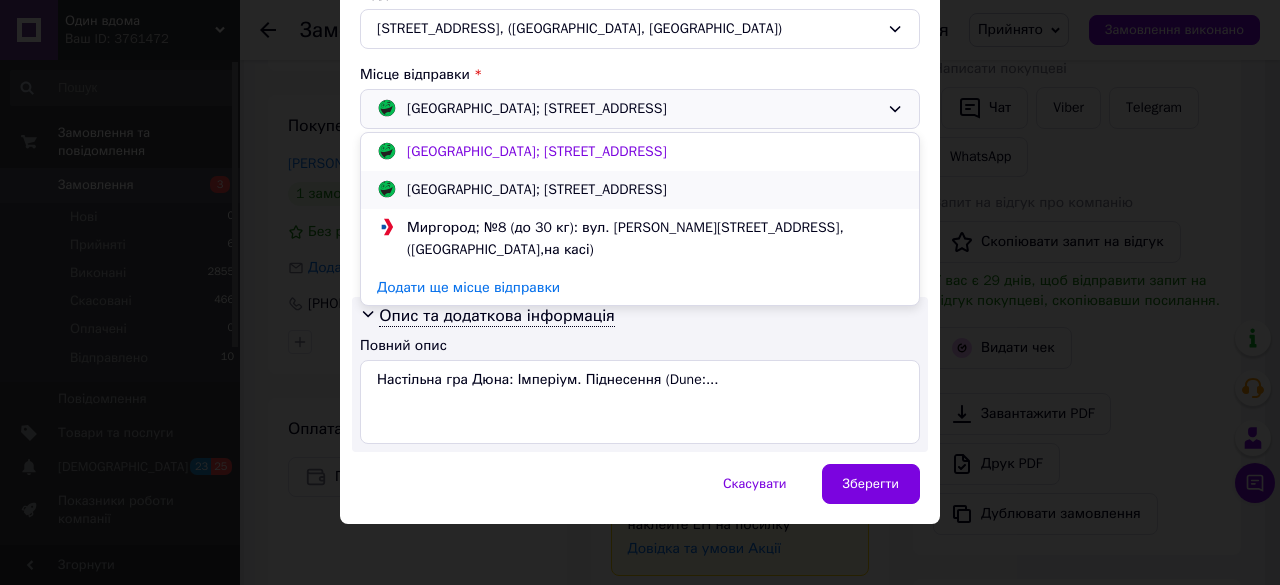 click on "[GEOGRAPHIC_DATA]; [STREET_ADDRESS]" at bounding box center (640, 190) 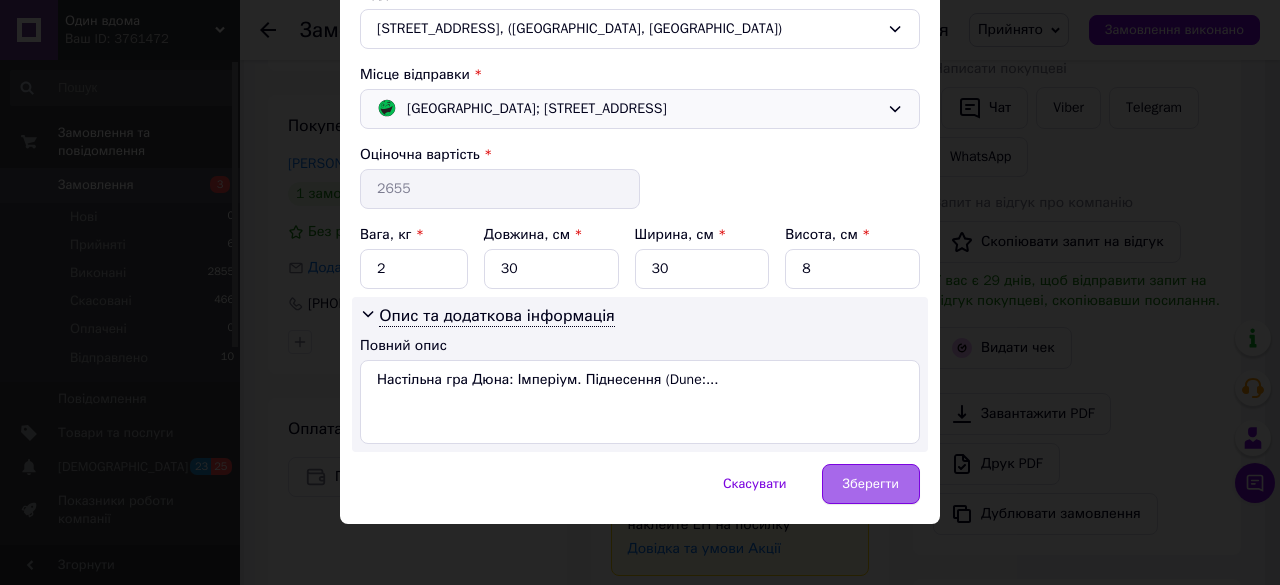 click on "Зберегти" at bounding box center (871, 484) 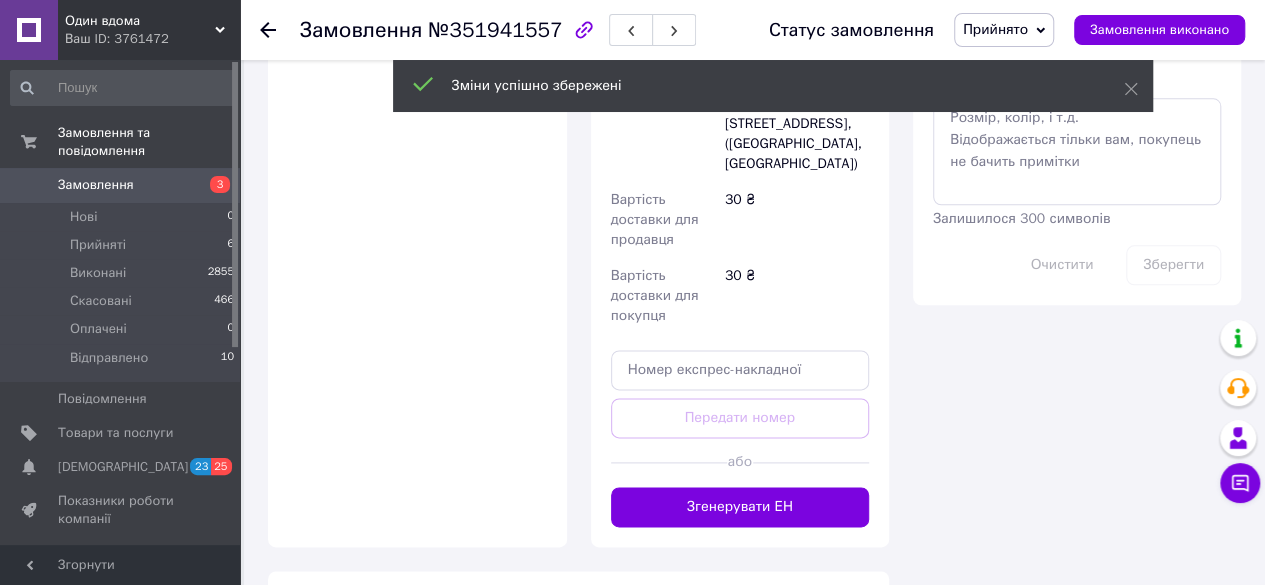 scroll, scrollTop: 1200, scrollLeft: 0, axis: vertical 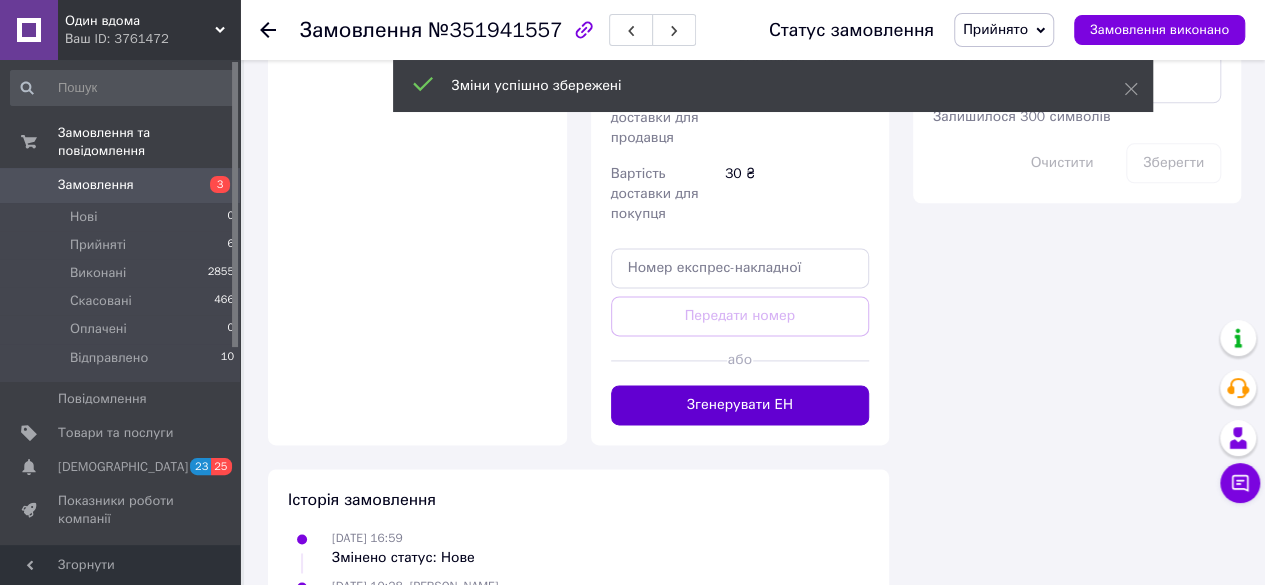 click on "Згенерувати ЕН" at bounding box center [740, 405] 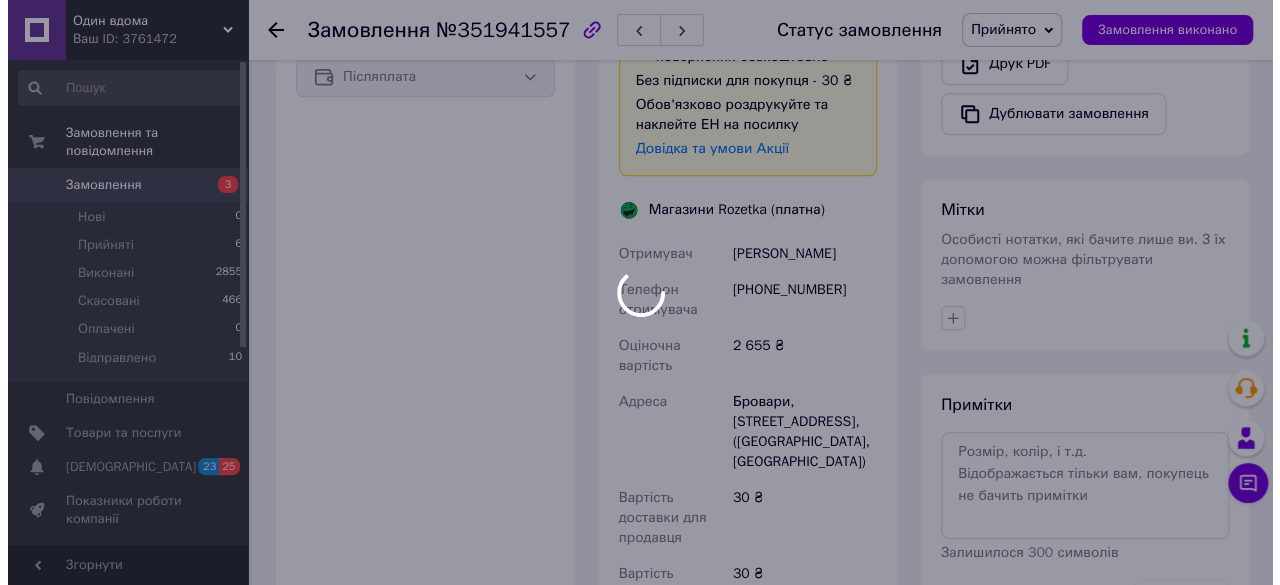 scroll, scrollTop: 500, scrollLeft: 0, axis: vertical 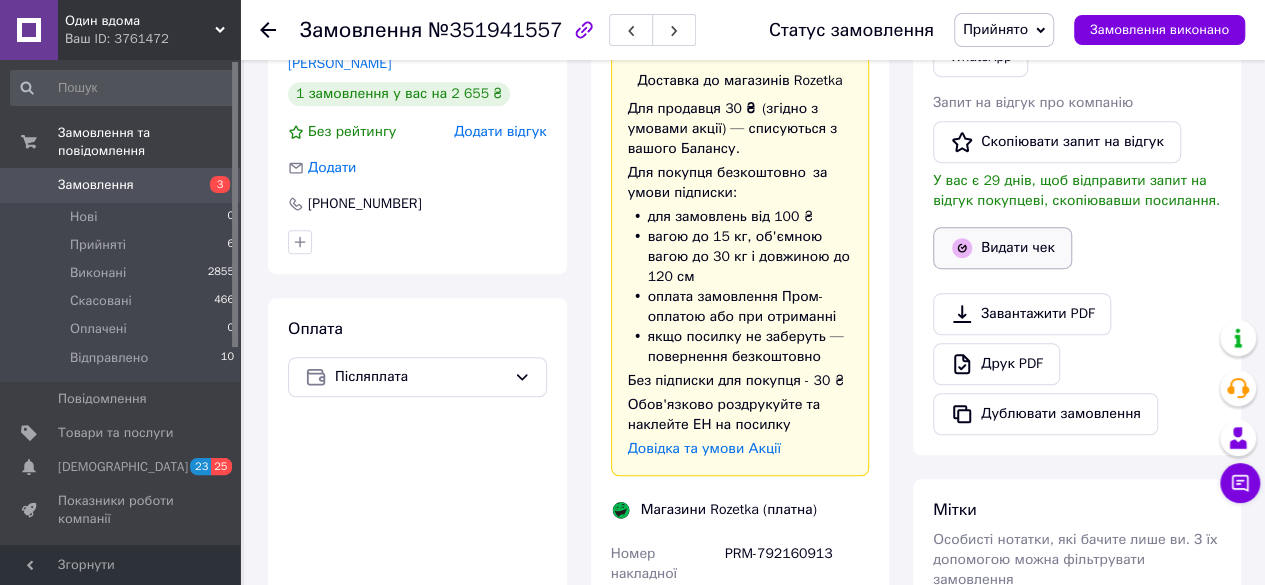 click on "Видати чек" at bounding box center (1002, 248) 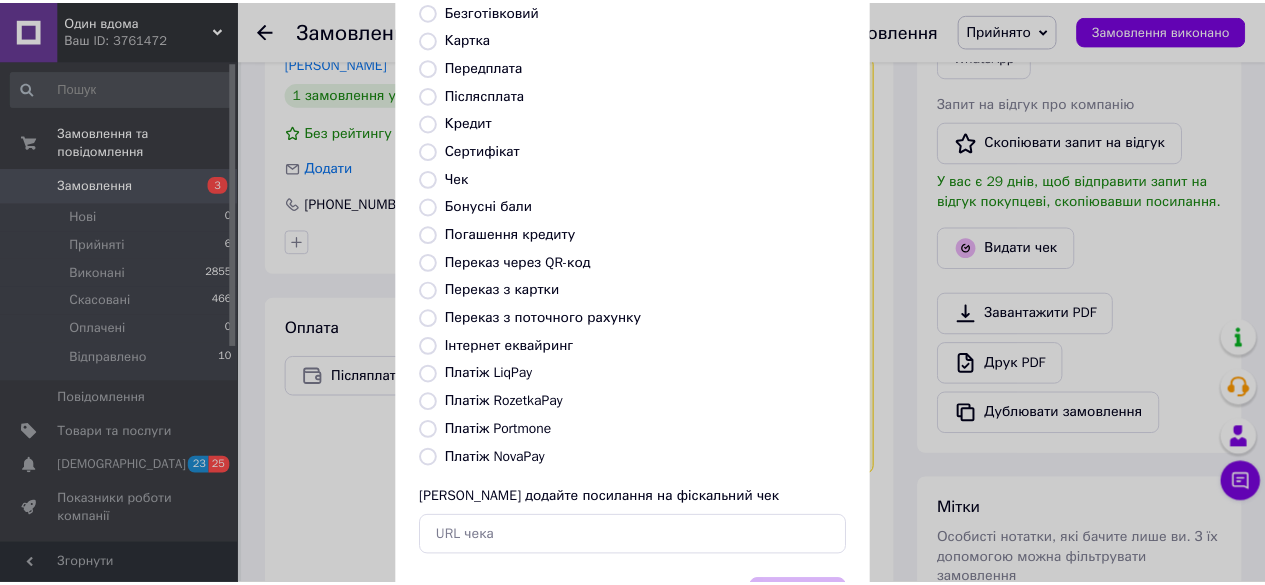scroll, scrollTop: 272, scrollLeft: 0, axis: vertical 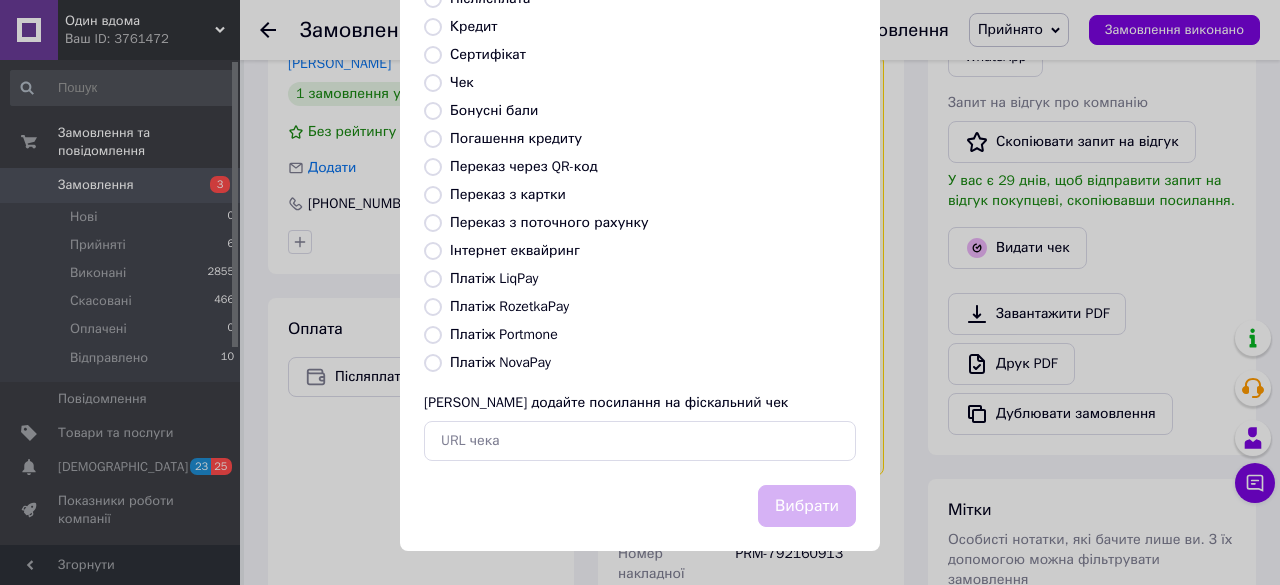 click on "Платіж RozetkaPay" at bounding box center [509, 306] 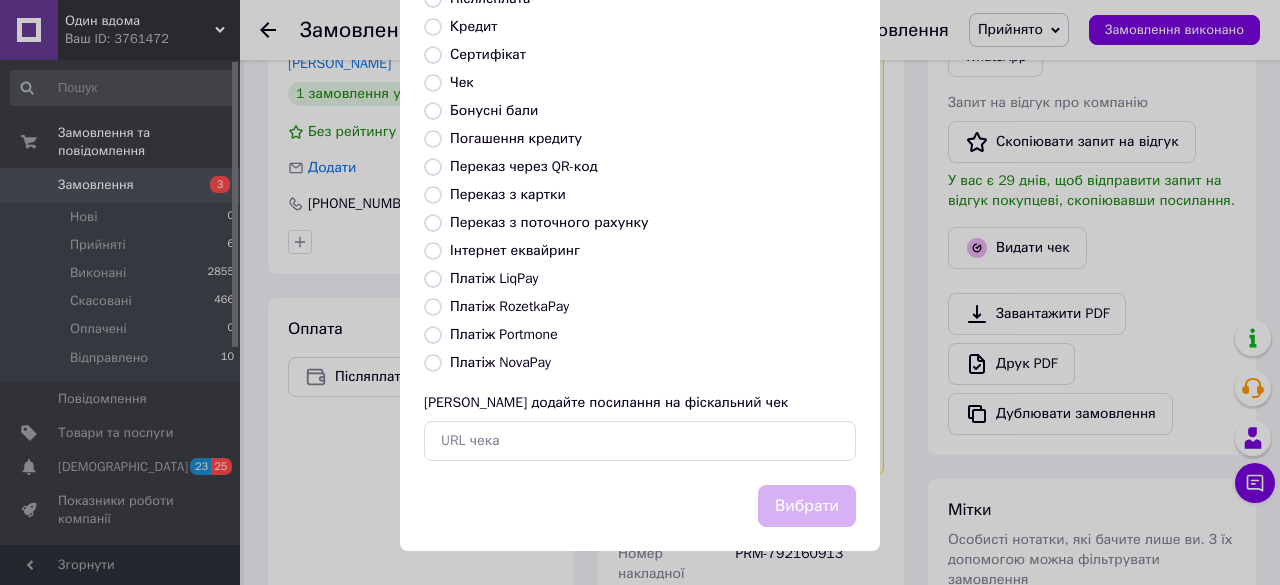 radio on "true" 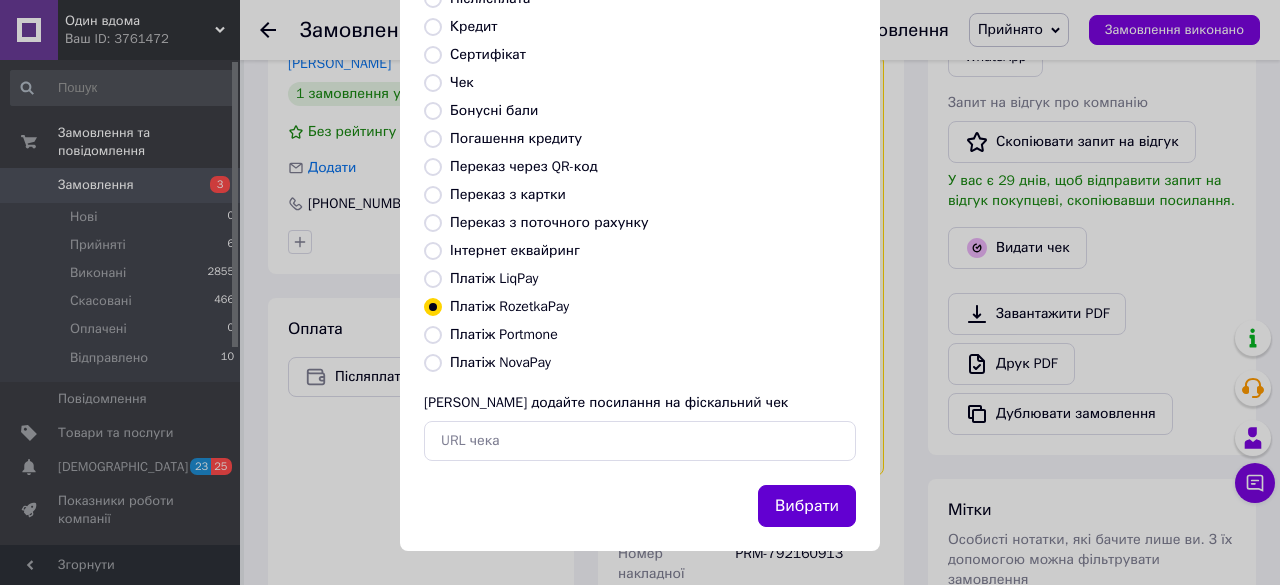 click on "Вибрати" at bounding box center [807, 506] 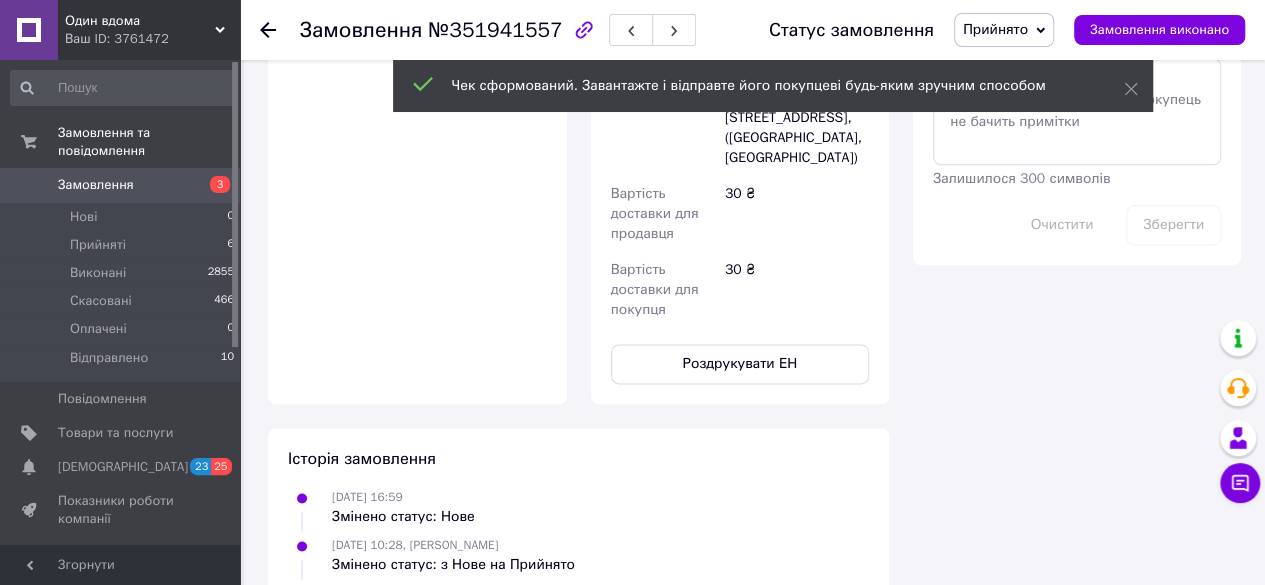 scroll, scrollTop: 1300, scrollLeft: 0, axis: vertical 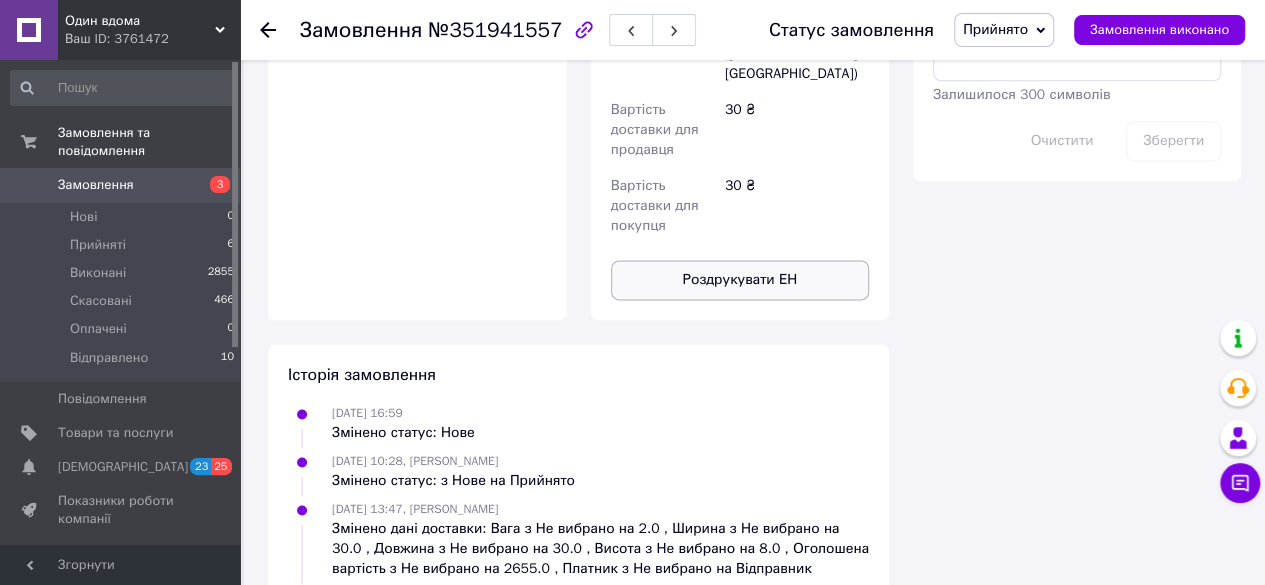 click on "Роздрукувати ЕН" at bounding box center (740, 280) 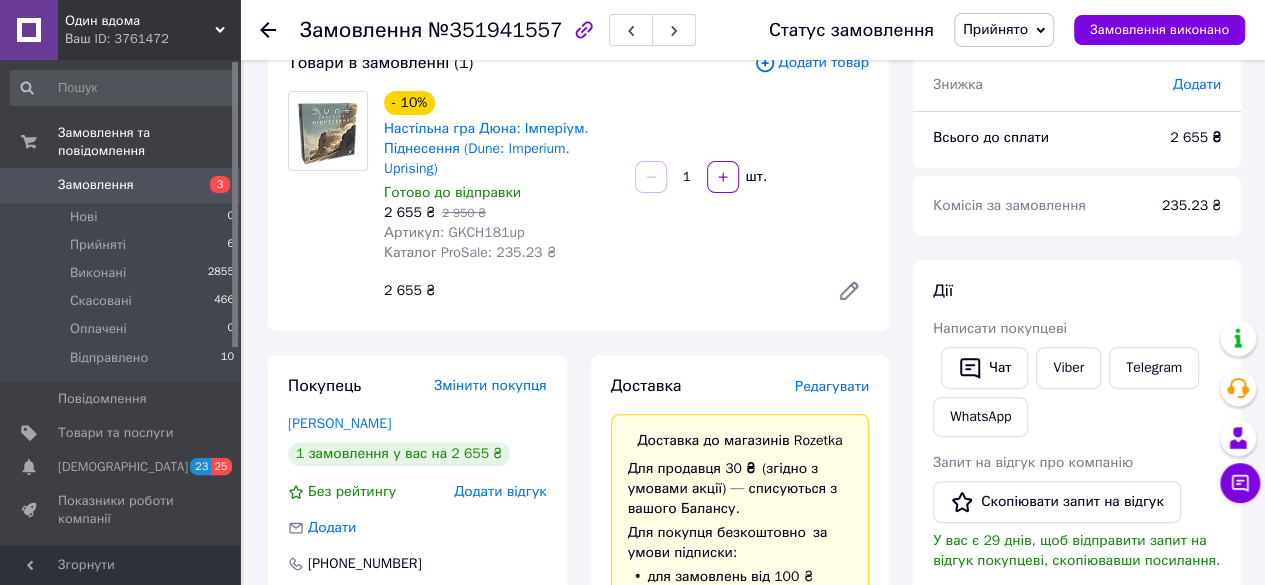 scroll, scrollTop: 0, scrollLeft: 0, axis: both 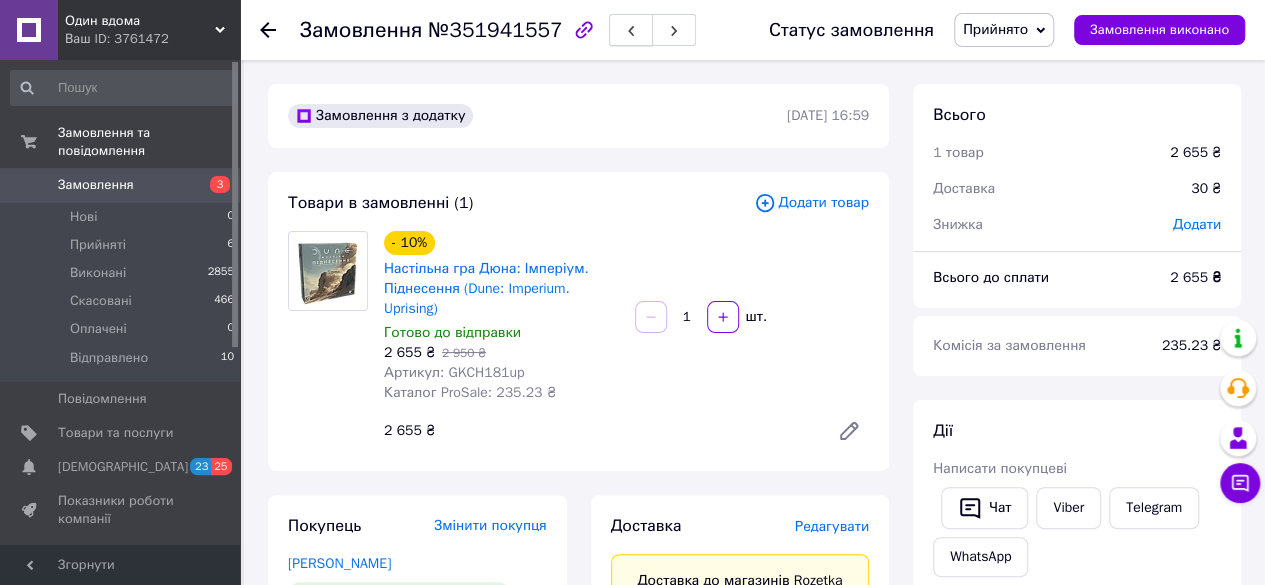click at bounding box center [631, 30] 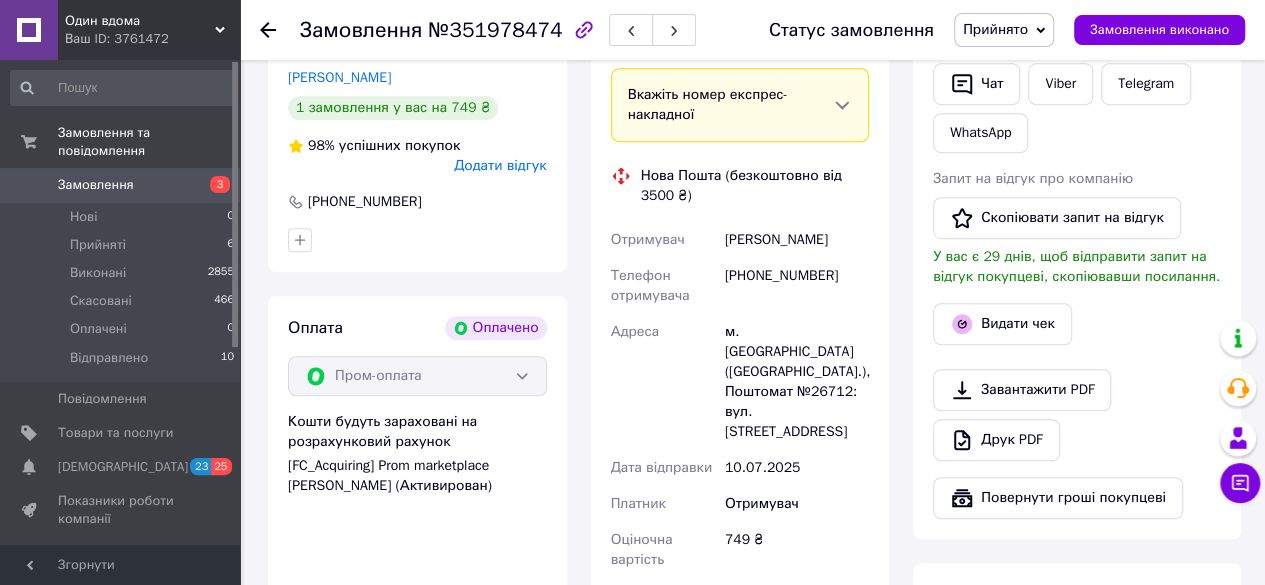 scroll, scrollTop: 800, scrollLeft: 0, axis: vertical 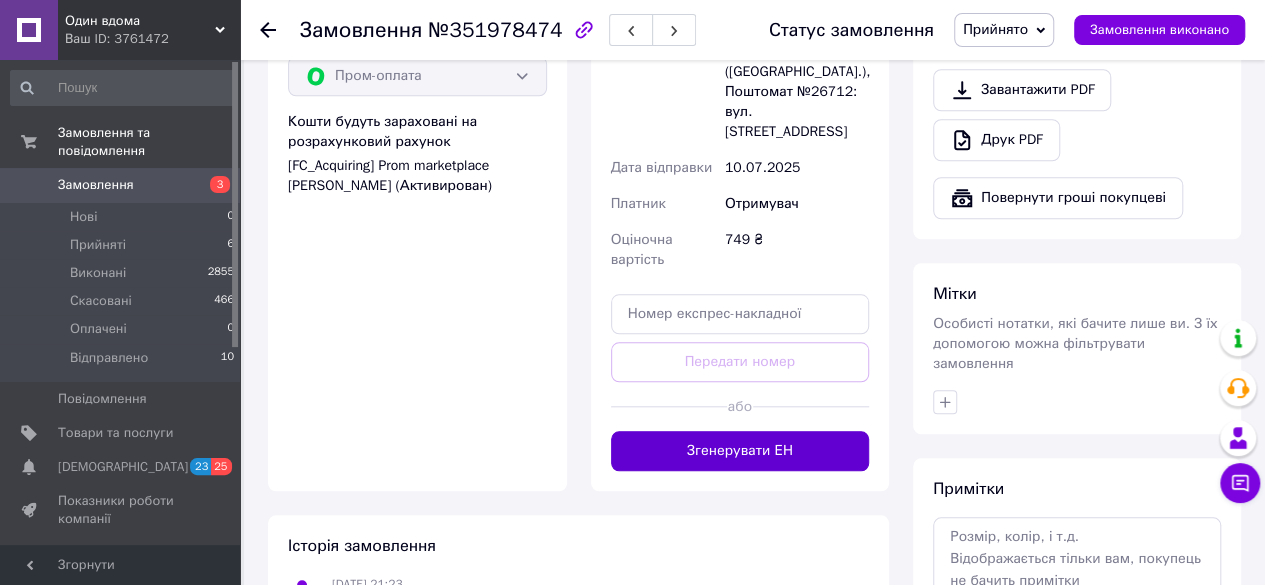 click on "Згенерувати ЕН" at bounding box center (740, 451) 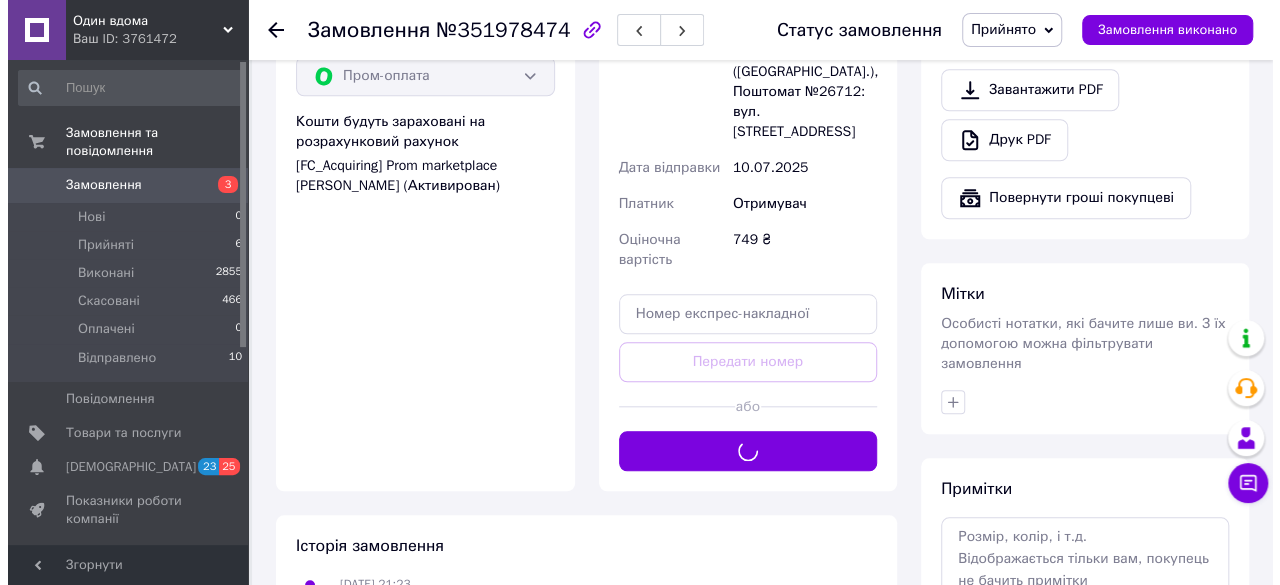 scroll, scrollTop: 600, scrollLeft: 0, axis: vertical 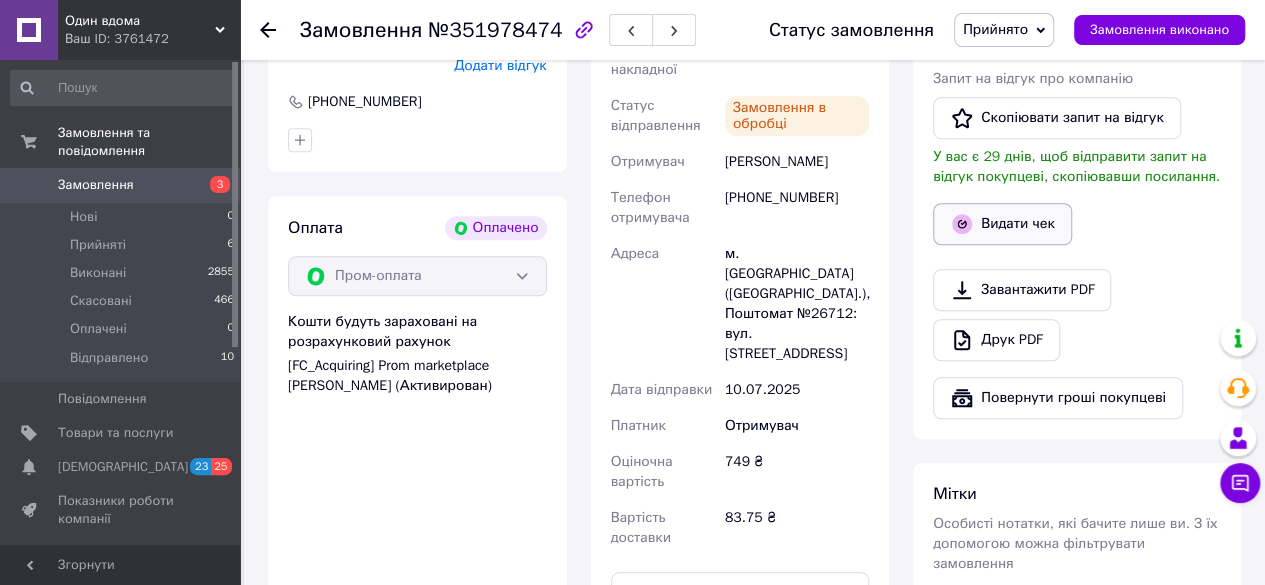 click on "Видати чек" at bounding box center (1002, 224) 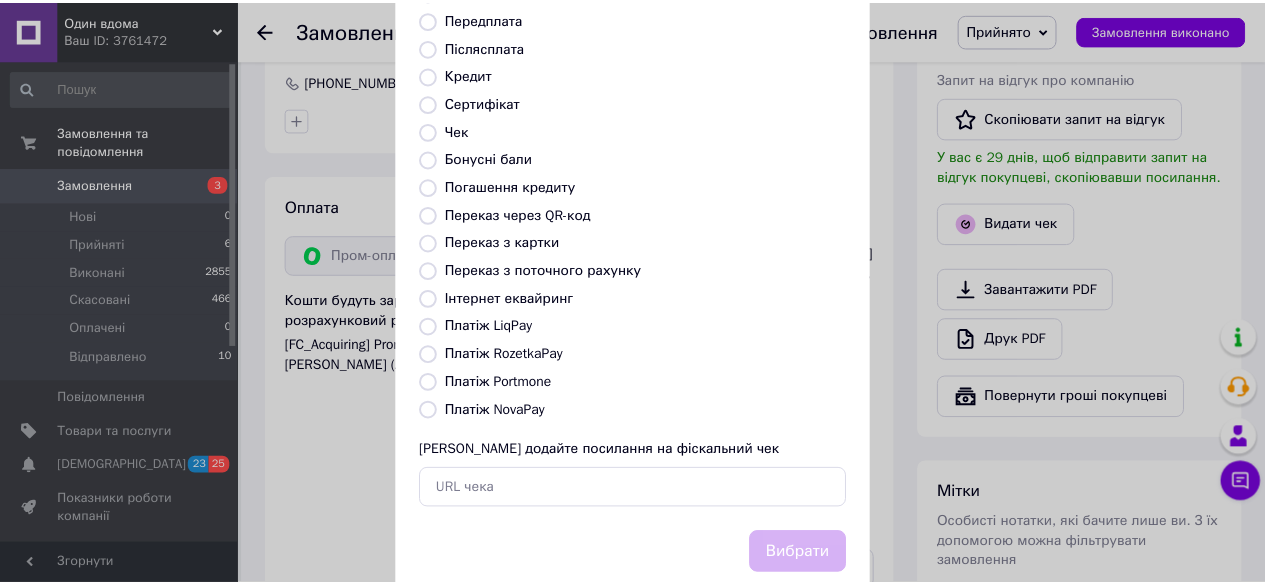 scroll, scrollTop: 272, scrollLeft: 0, axis: vertical 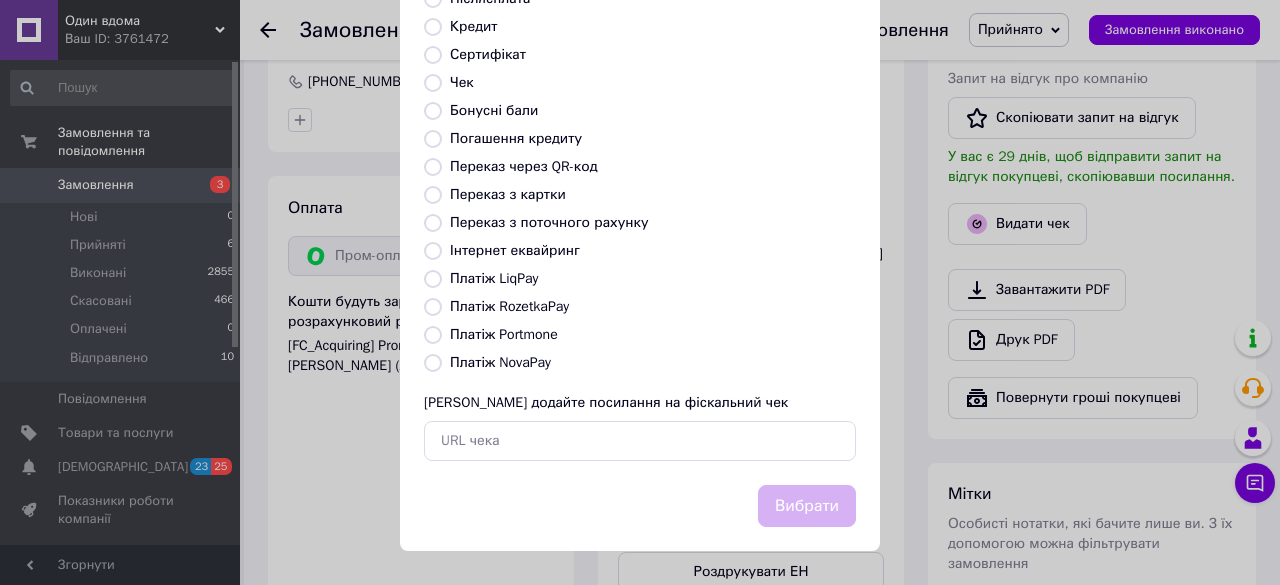 drag, startPoint x: 528, startPoint y: 306, endPoint x: 591, endPoint y: 355, distance: 79.81228 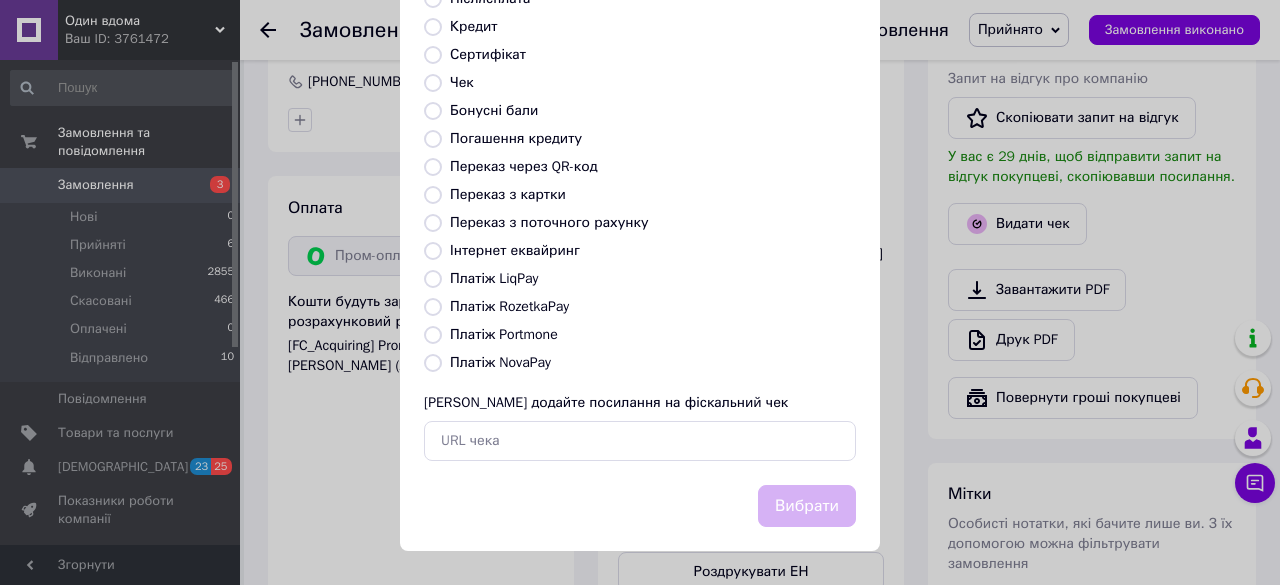 click on "Платіж RozetkaPay" at bounding box center [509, 306] 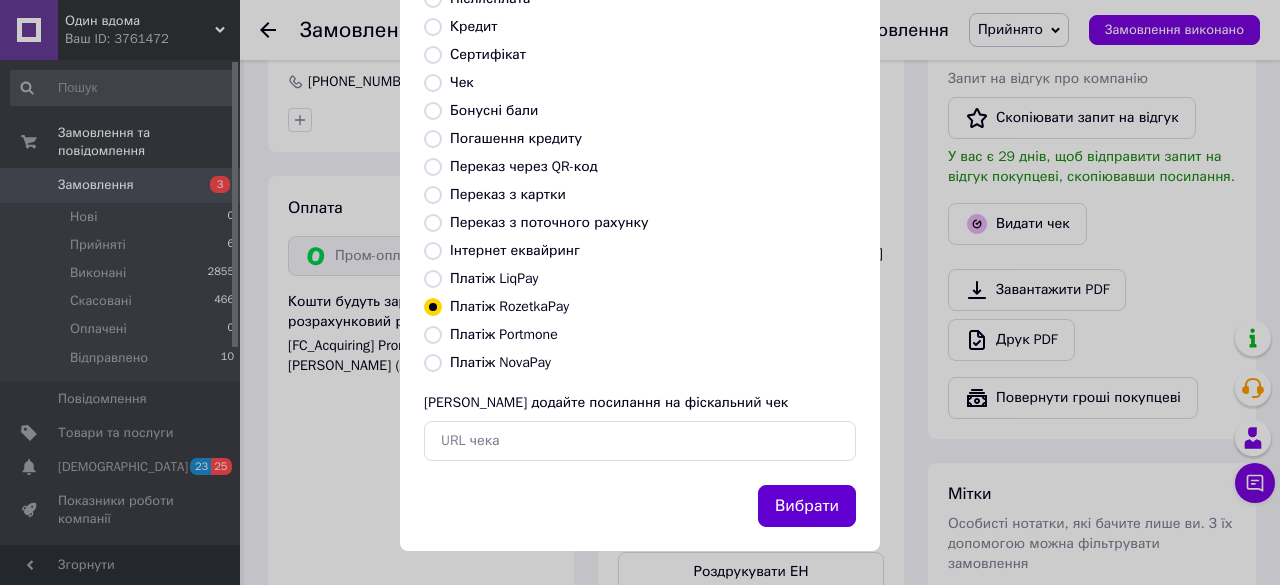 click on "Вибрати" at bounding box center [807, 506] 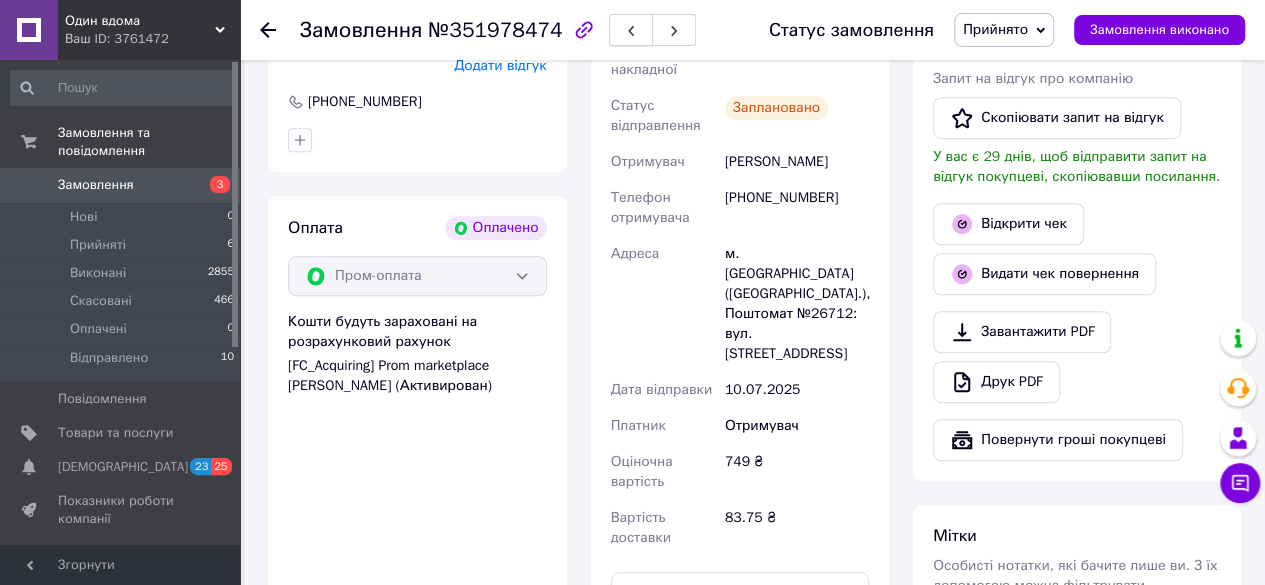 click 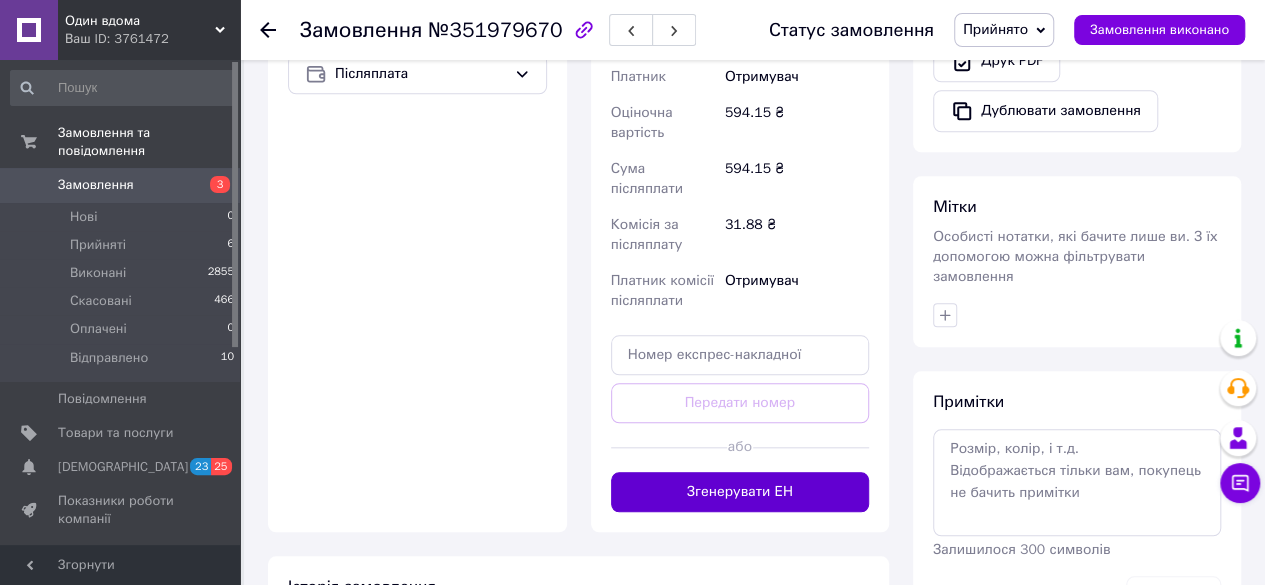 scroll, scrollTop: 933, scrollLeft: 0, axis: vertical 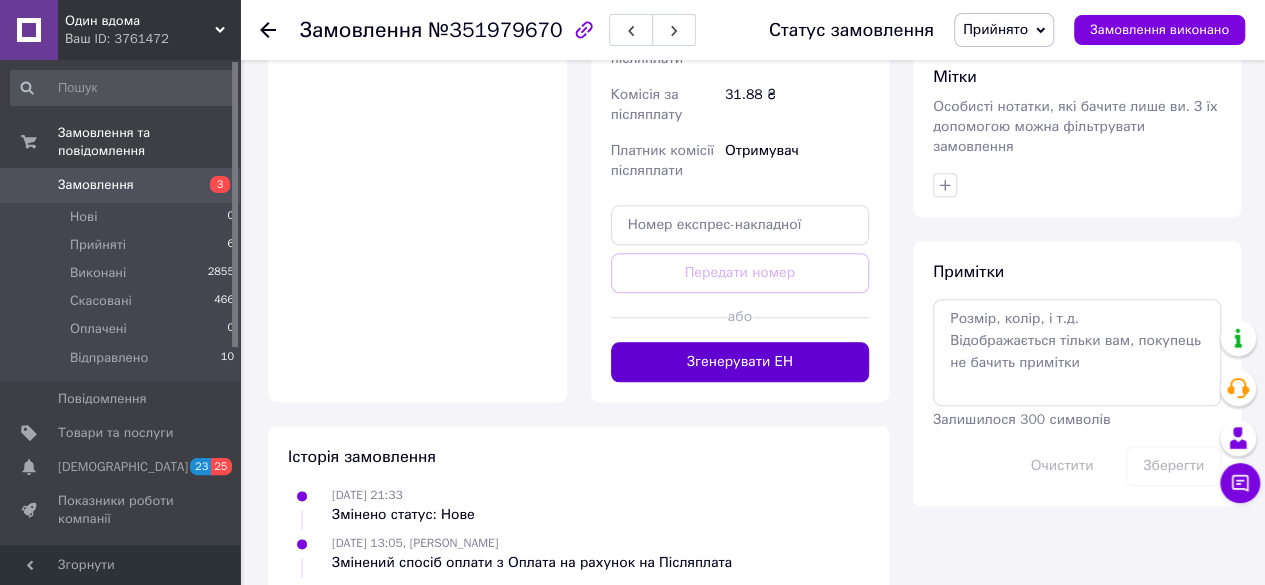 click on "Згенерувати ЕН" at bounding box center (740, 362) 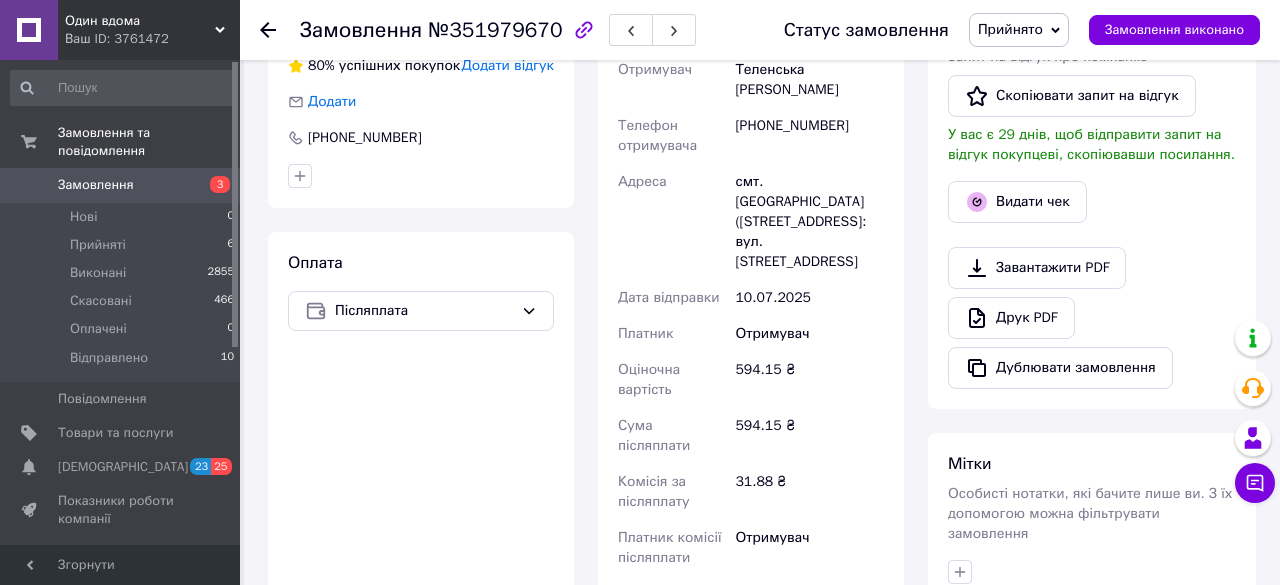 scroll, scrollTop: 533, scrollLeft: 0, axis: vertical 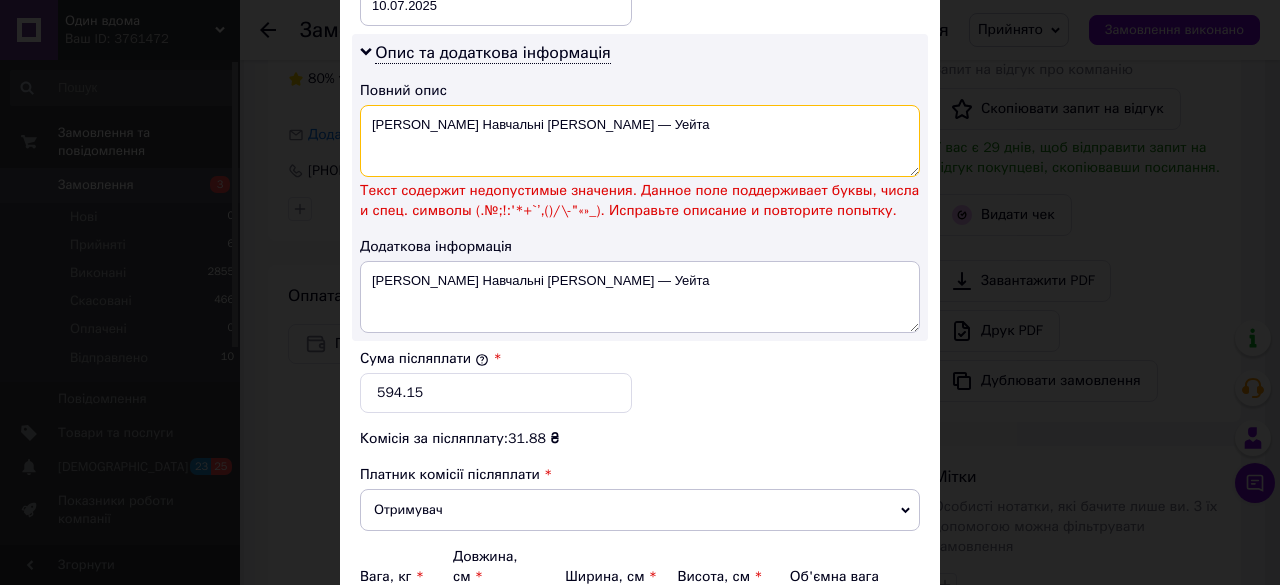 click on "[PERSON_NAME] Навчальні [PERSON_NAME] — Уейта" at bounding box center [640, 141] 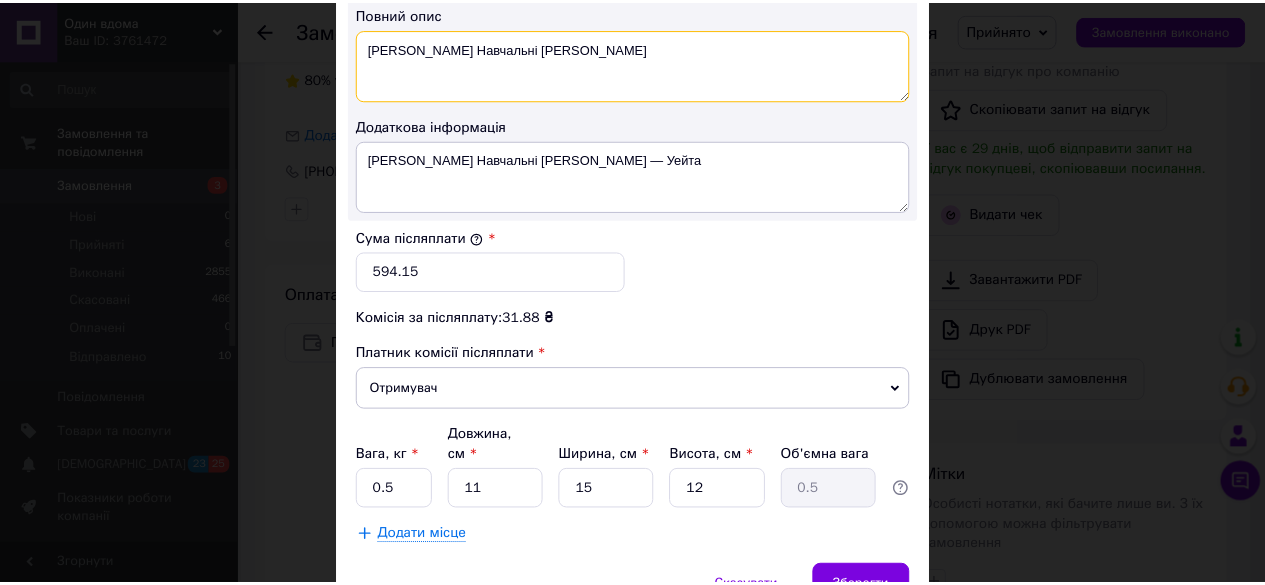 scroll, scrollTop: 1153, scrollLeft: 0, axis: vertical 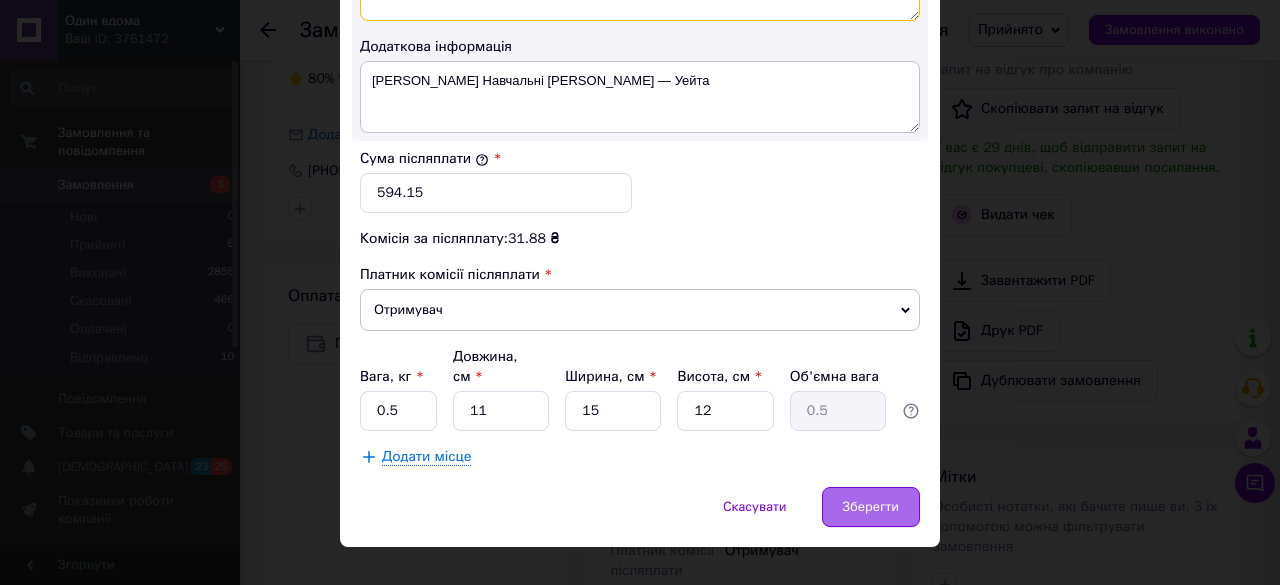 type on "[PERSON_NAME] Навчальні [PERSON_NAME]" 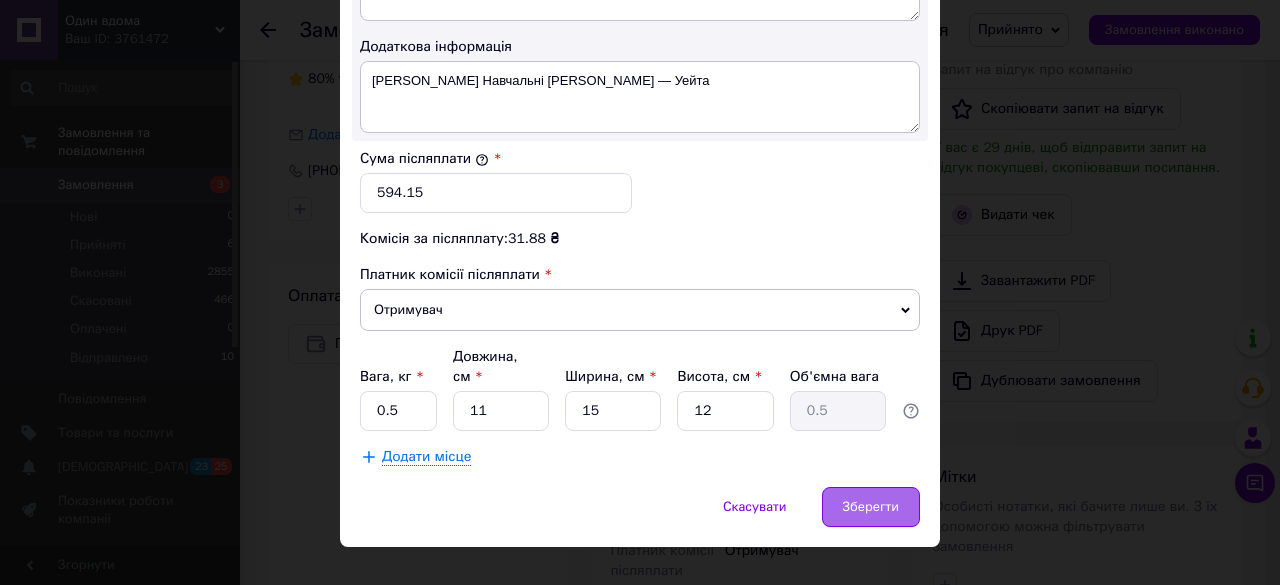 click on "Зберегти" at bounding box center (871, 507) 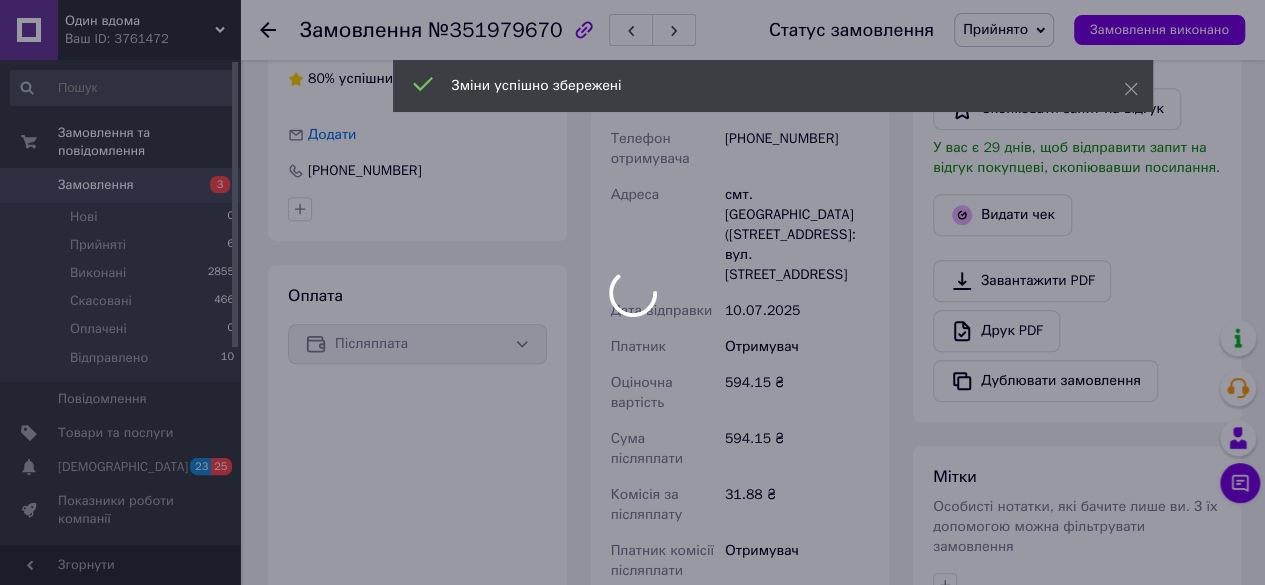 scroll, scrollTop: 933, scrollLeft: 0, axis: vertical 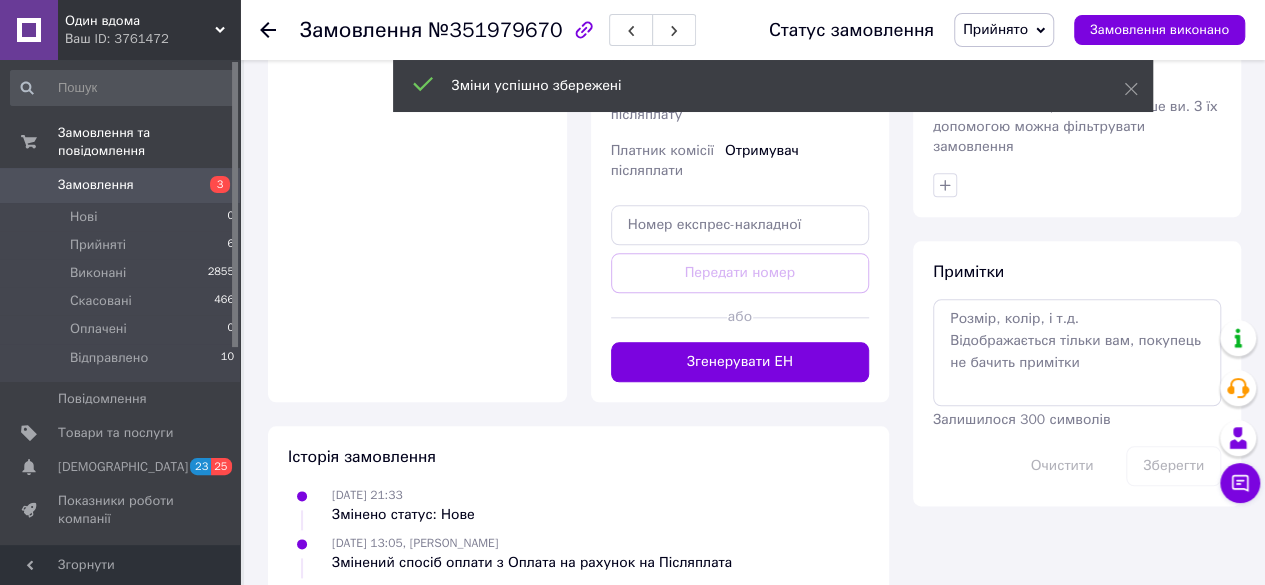 click on "Згенерувати ЕН" at bounding box center (740, 362) 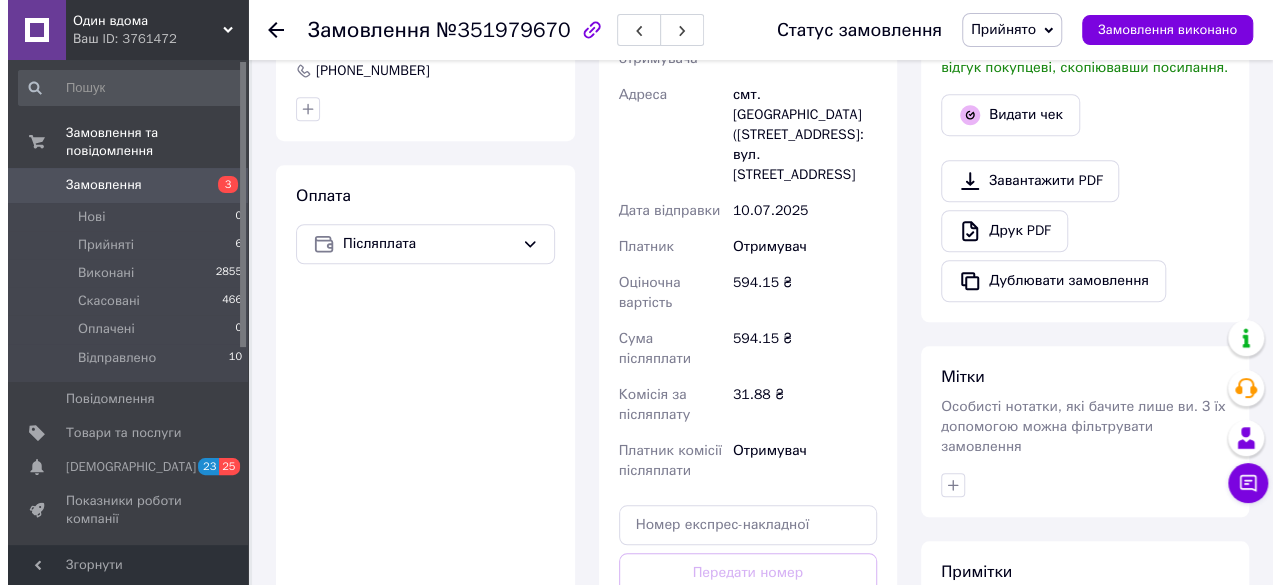 scroll, scrollTop: 433, scrollLeft: 0, axis: vertical 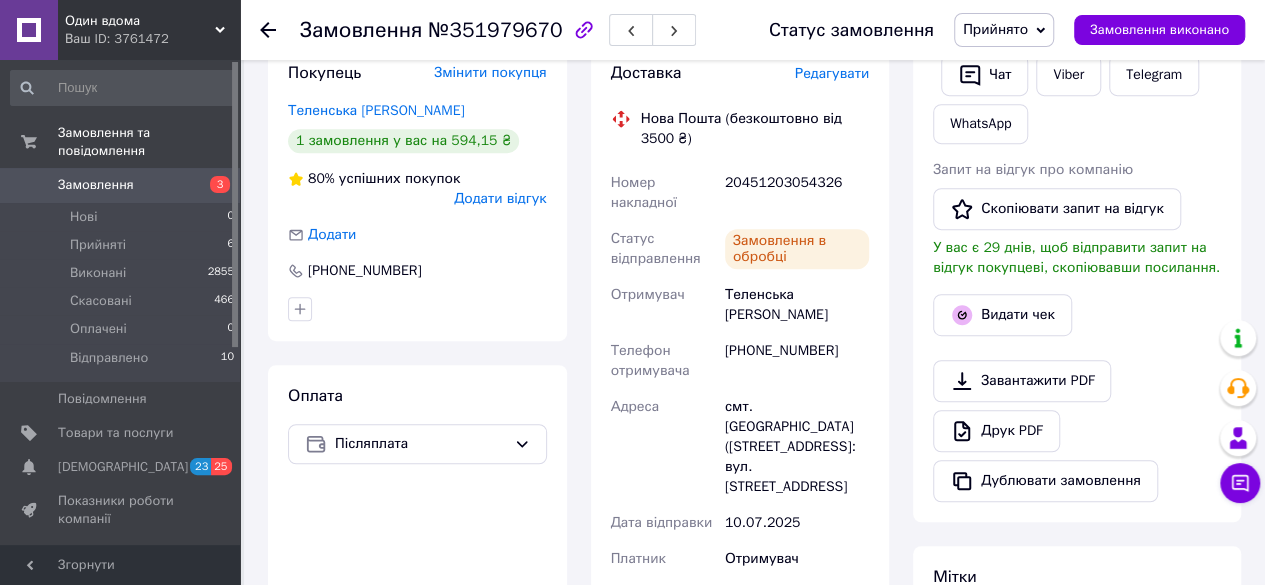 click on "Видати чек" at bounding box center [1002, 315] 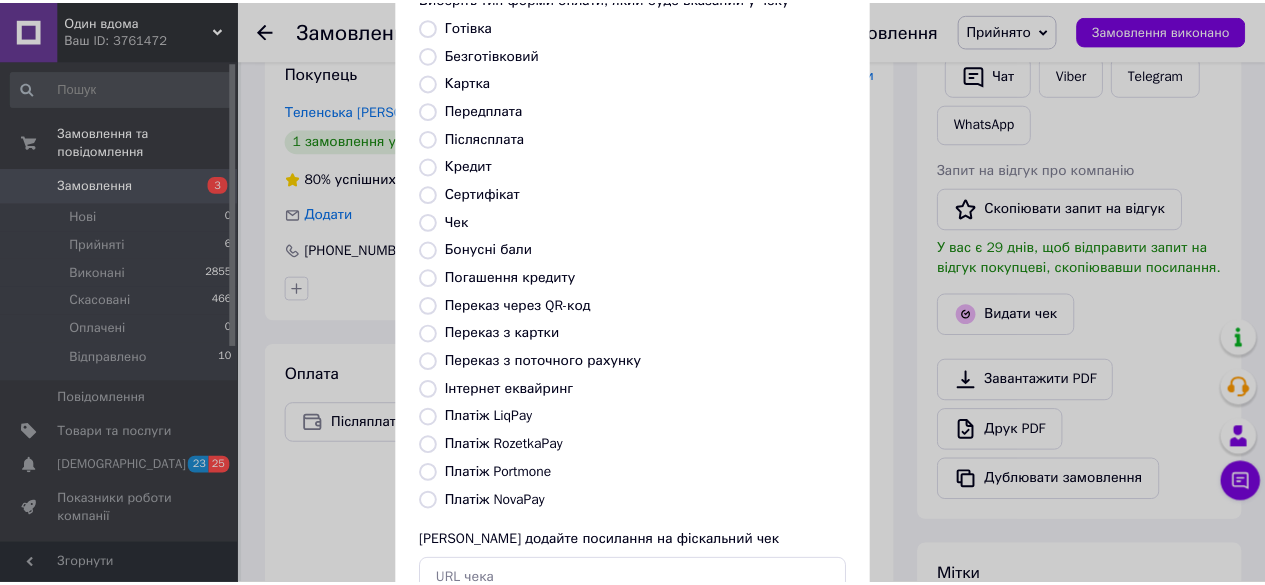 scroll, scrollTop: 272, scrollLeft: 0, axis: vertical 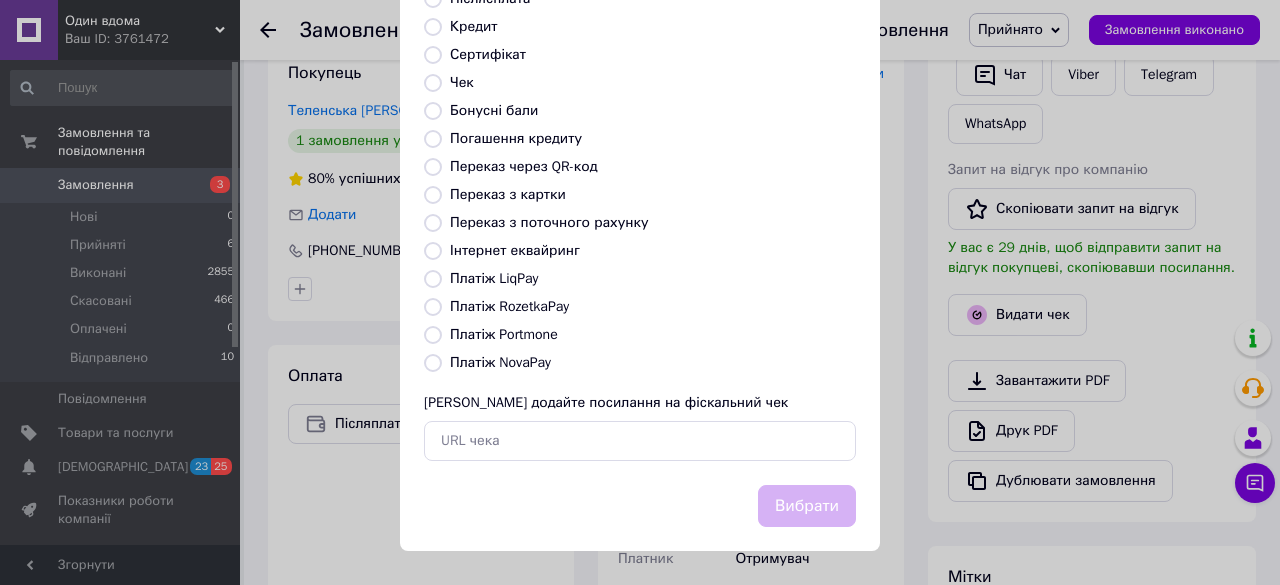 click on "Платіж NovaPay" at bounding box center (500, 362) 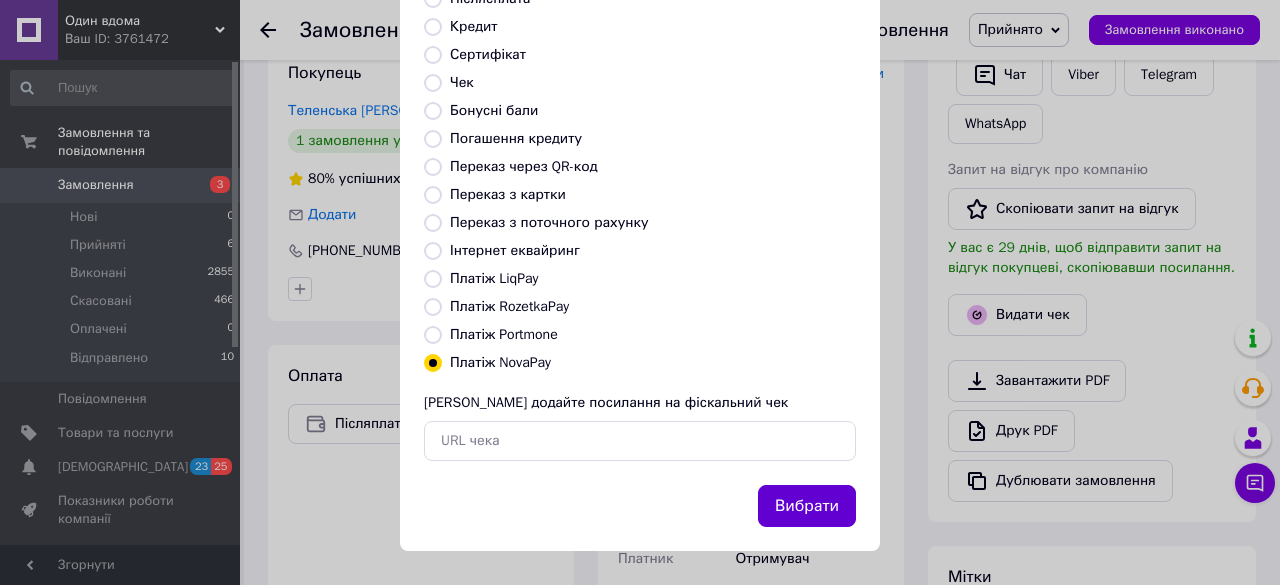 click on "Вибрати" at bounding box center [807, 506] 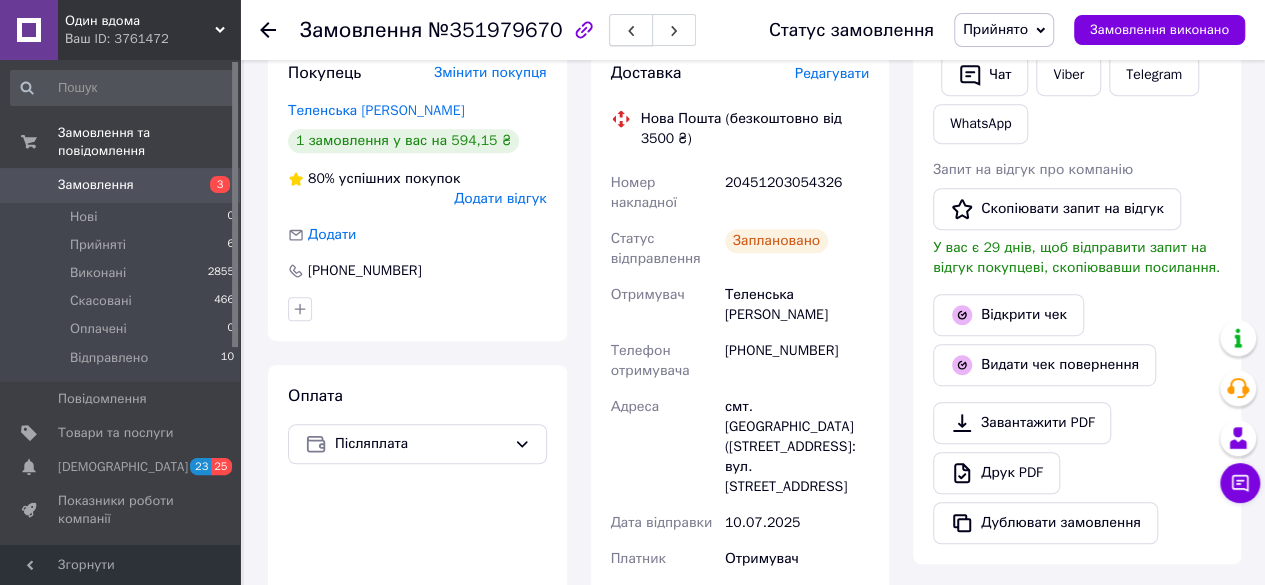 click 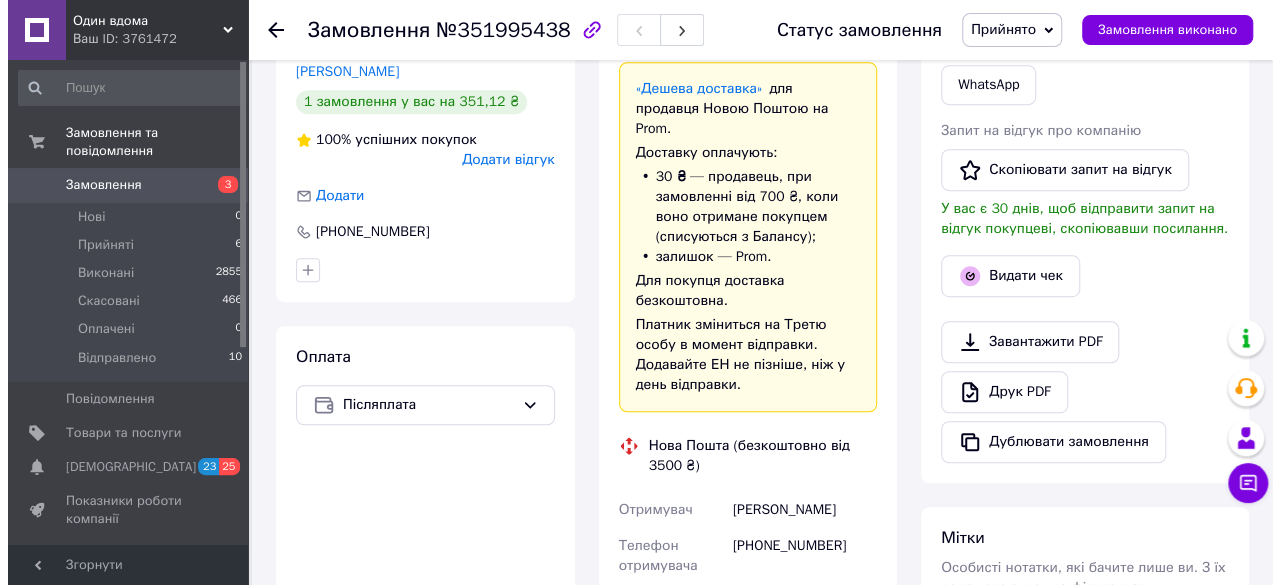 scroll, scrollTop: 300, scrollLeft: 0, axis: vertical 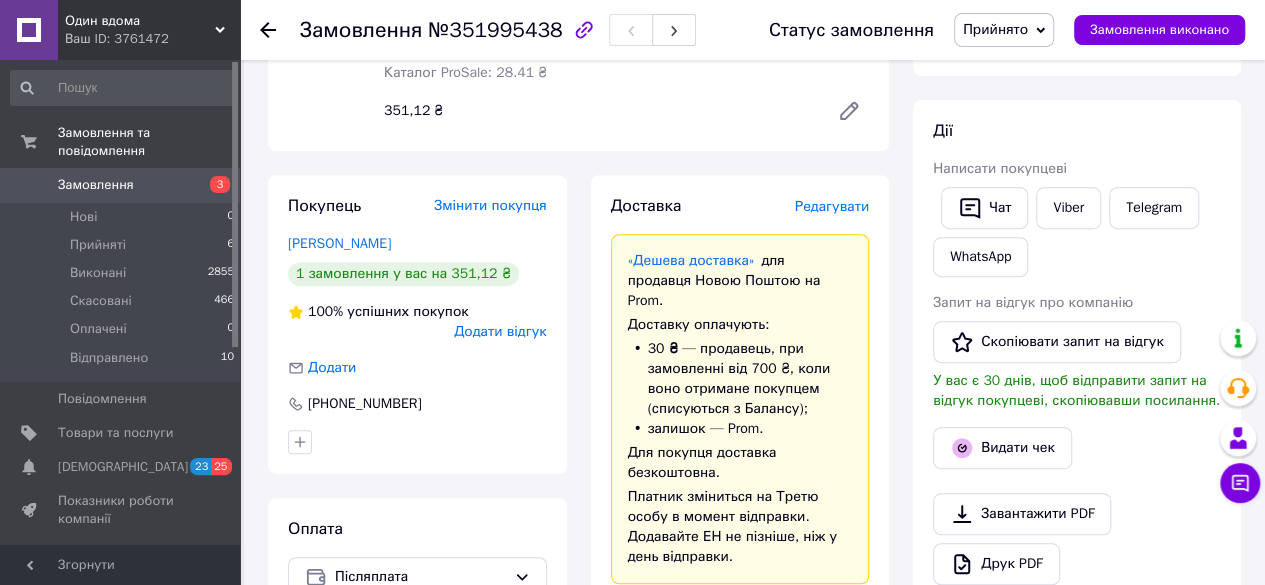 click on "Редагувати" at bounding box center [832, 206] 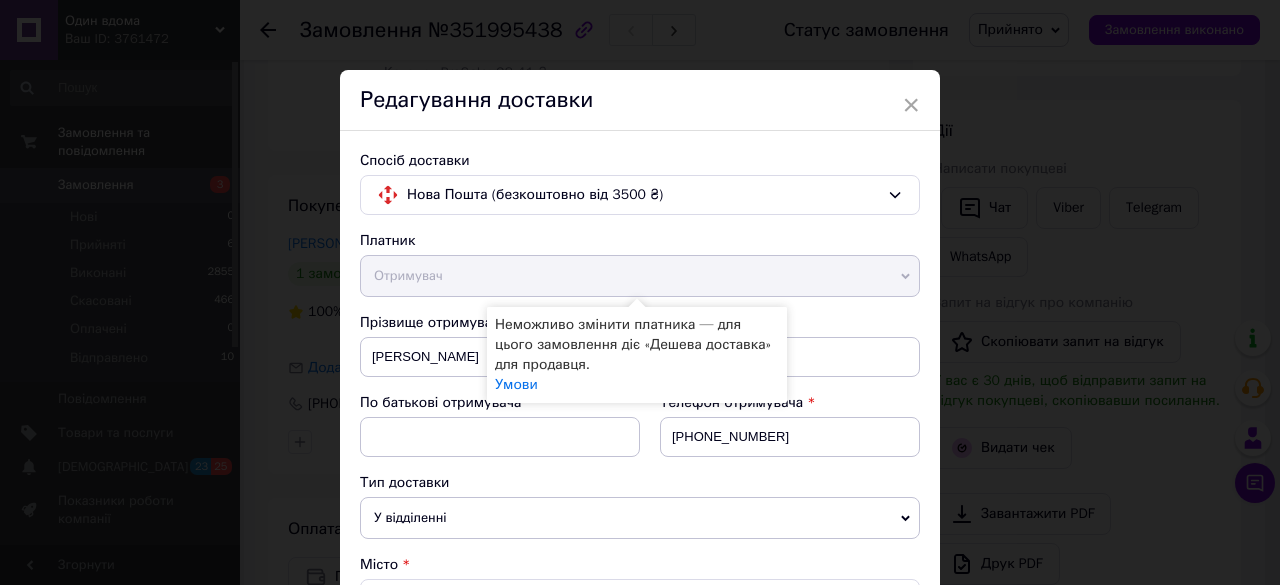 scroll, scrollTop: 600, scrollLeft: 0, axis: vertical 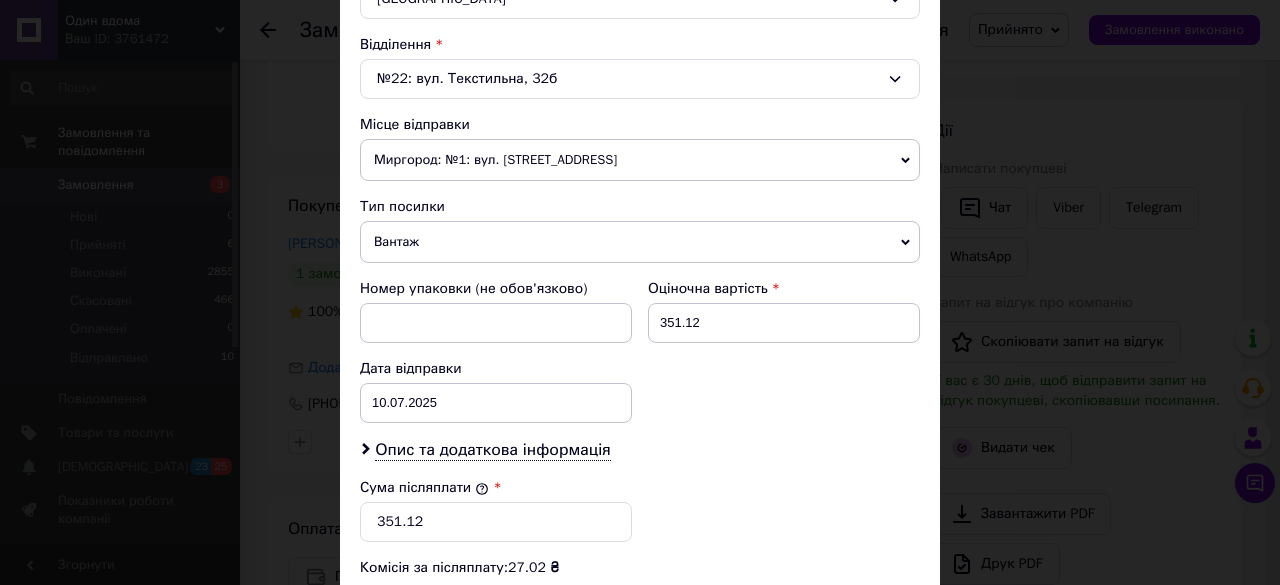 click on "Вантаж" at bounding box center [640, 242] 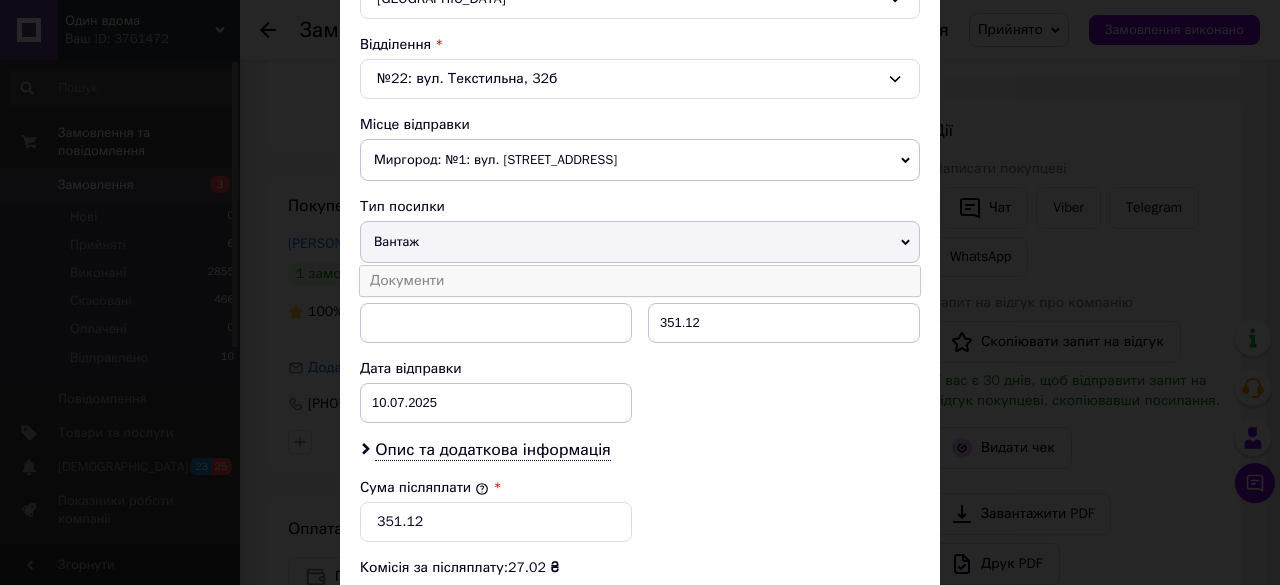 click on "Документи" at bounding box center [640, 281] 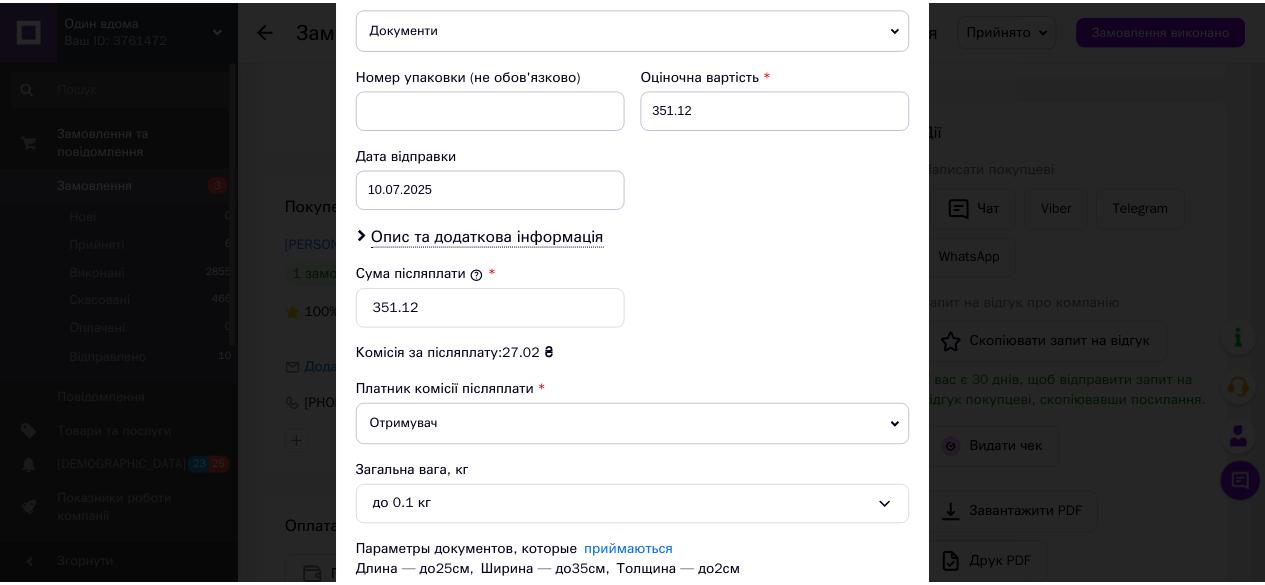 scroll, scrollTop: 950, scrollLeft: 0, axis: vertical 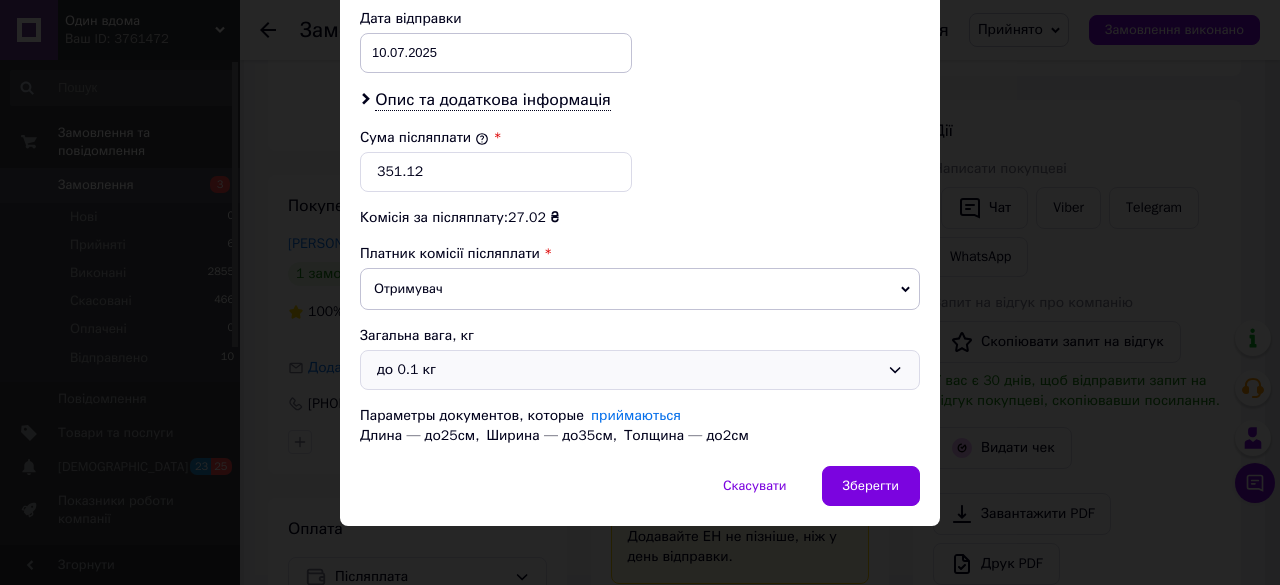 click on "до 0.1 кг" at bounding box center (628, 370) 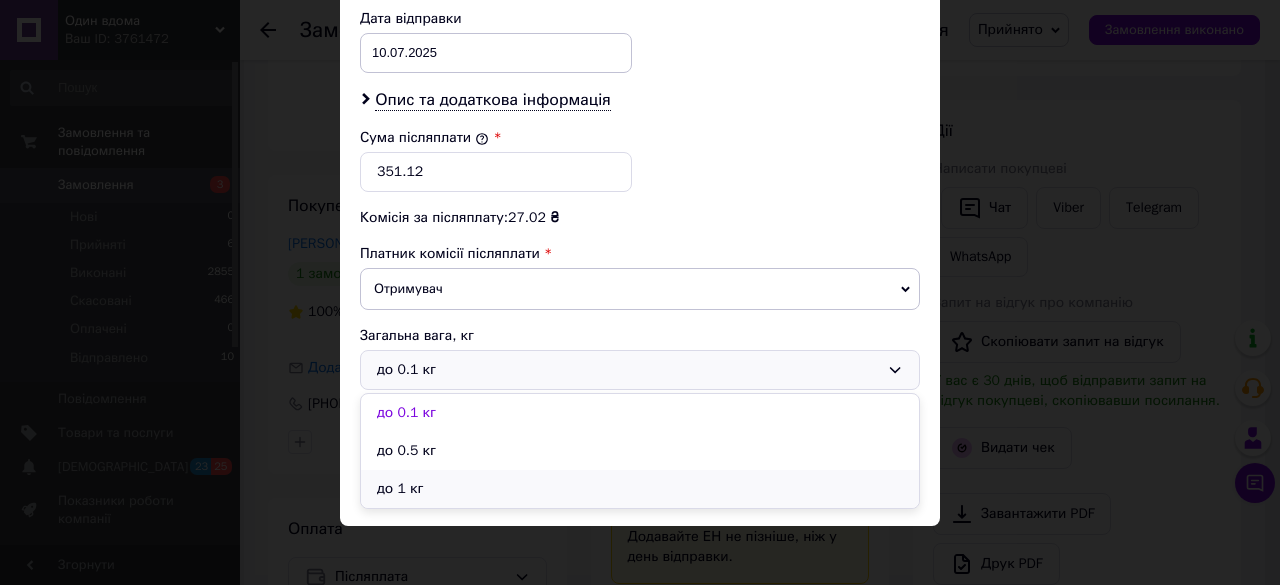 click on "до 1 кг" at bounding box center [640, 489] 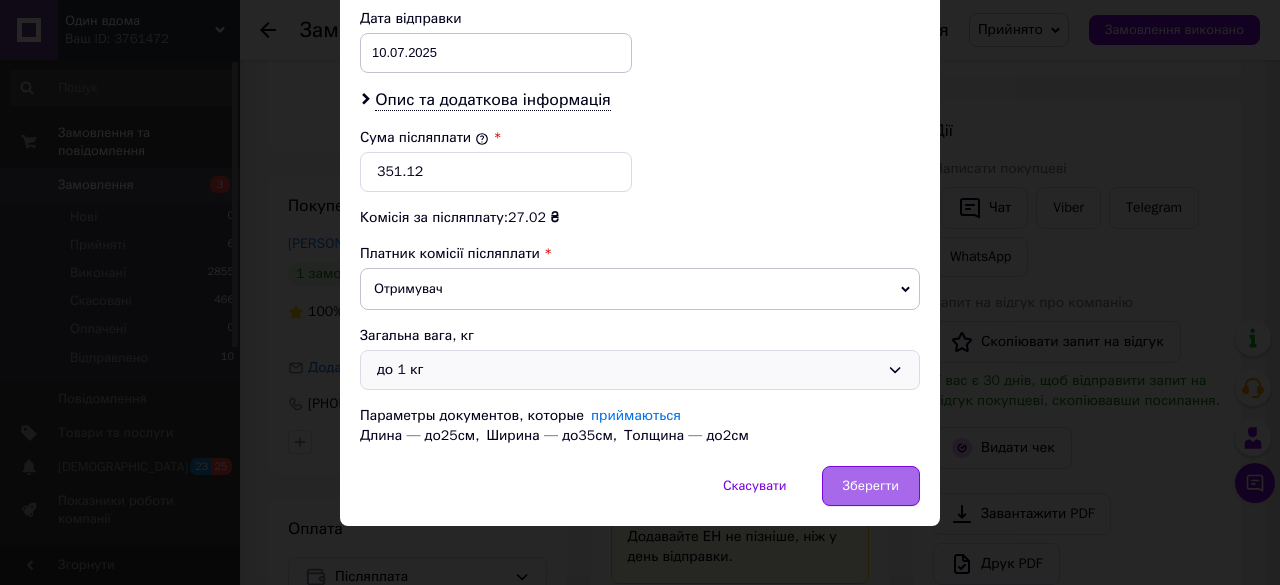click on "Зберегти" at bounding box center [871, 486] 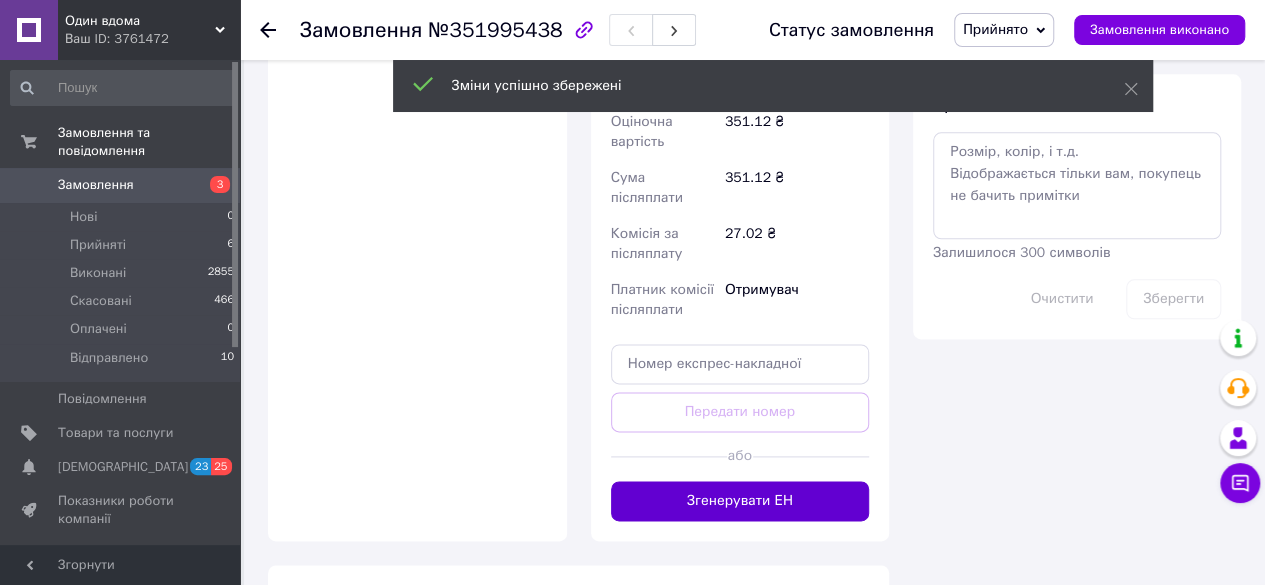 click on "Згенерувати ЕН" at bounding box center (740, 501) 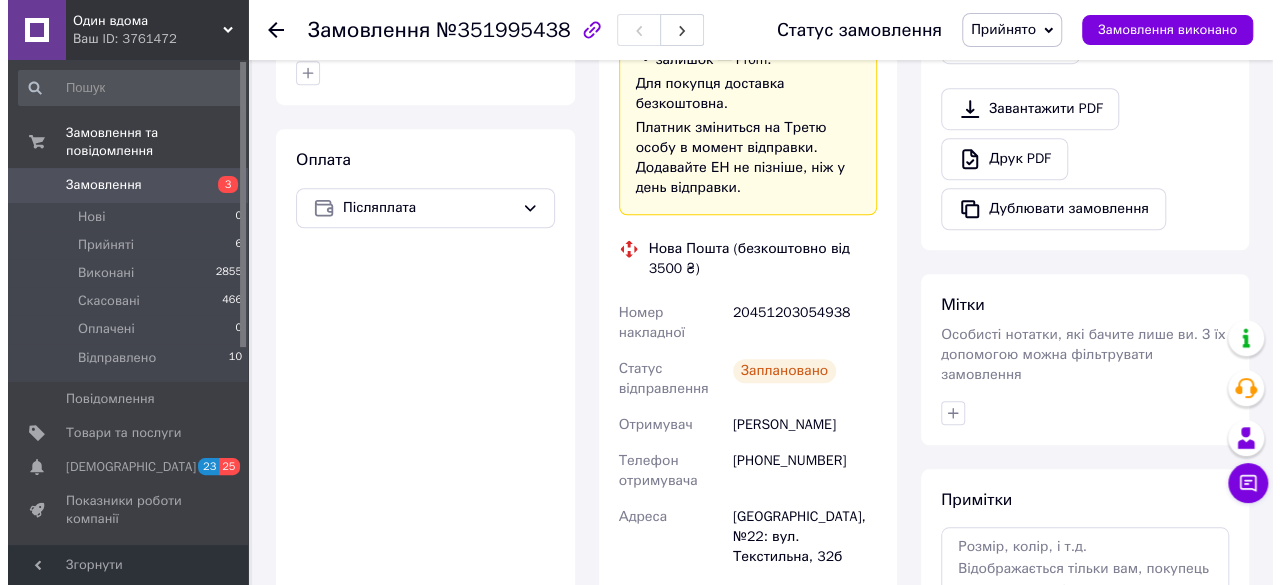 scroll, scrollTop: 600, scrollLeft: 0, axis: vertical 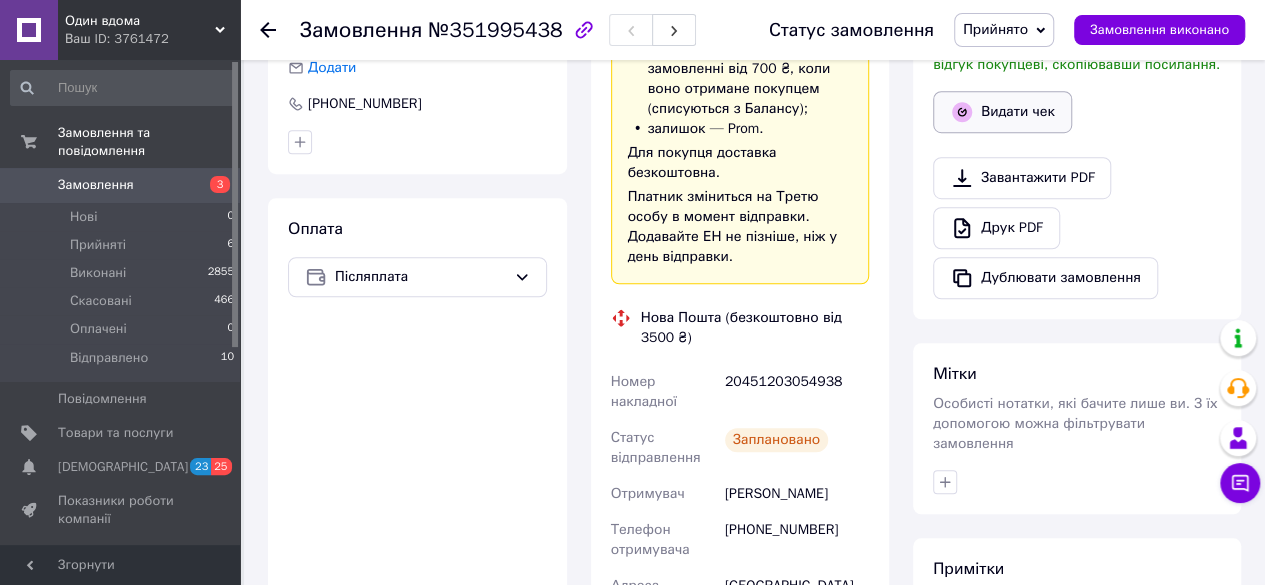 click 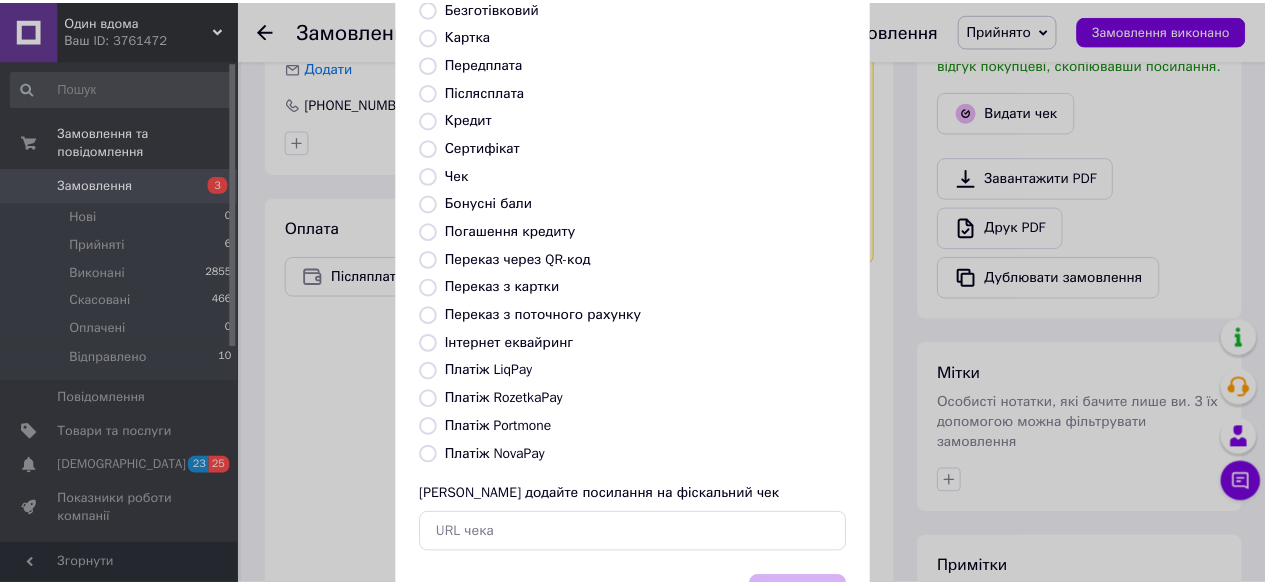 scroll, scrollTop: 272, scrollLeft: 0, axis: vertical 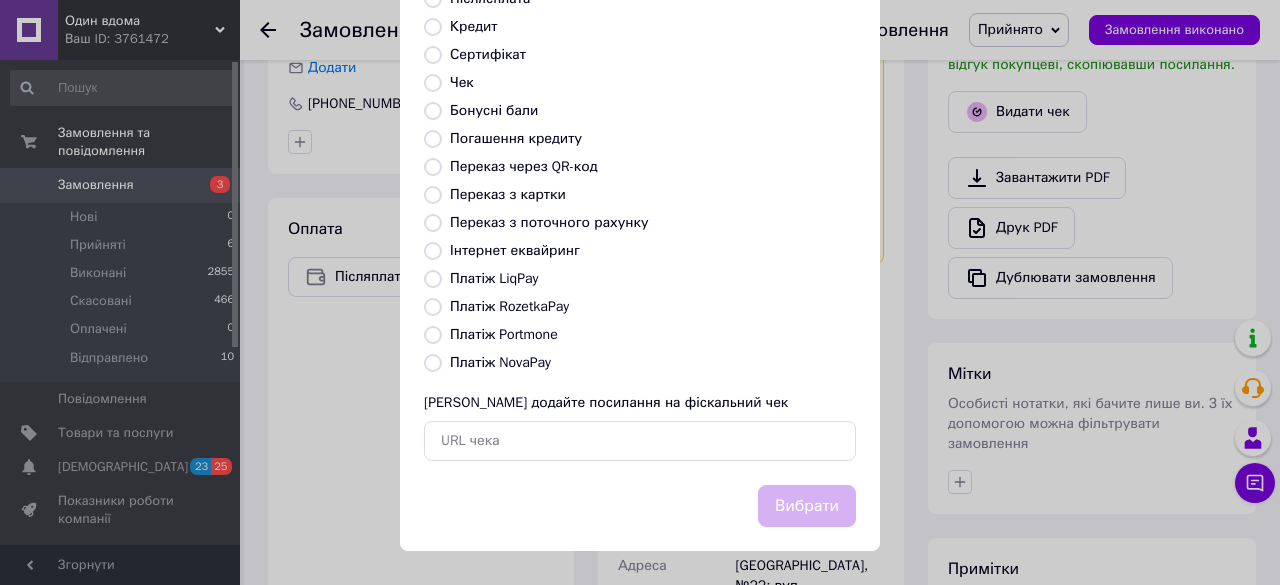 click on "Платіж NovaPay" at bounding box center (500, 362) 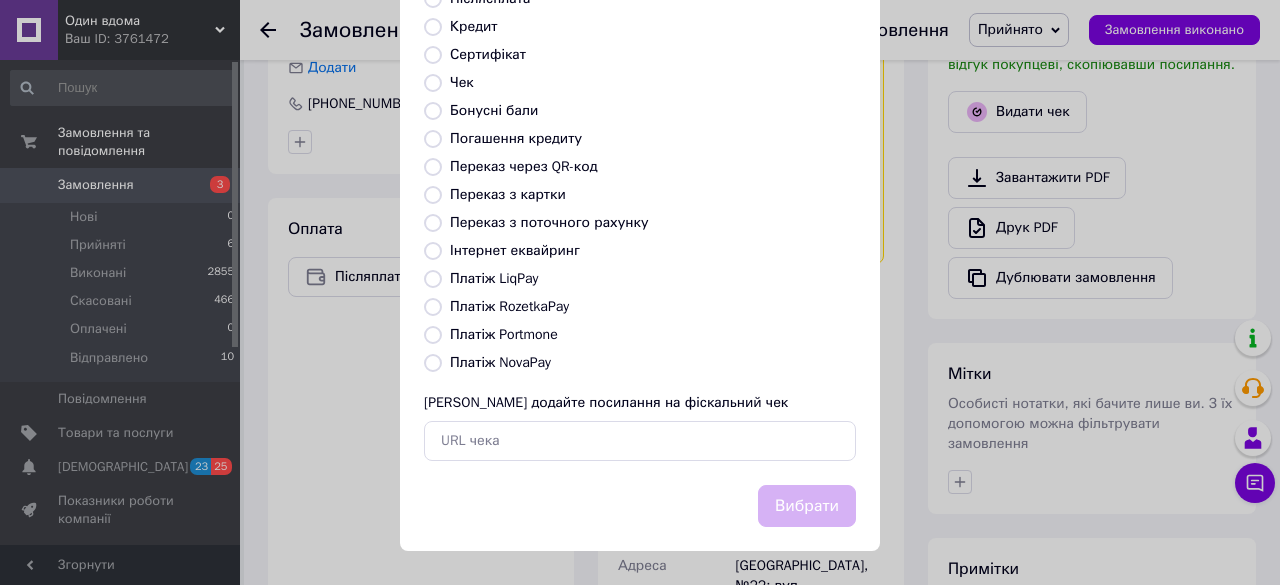 radio on "true" 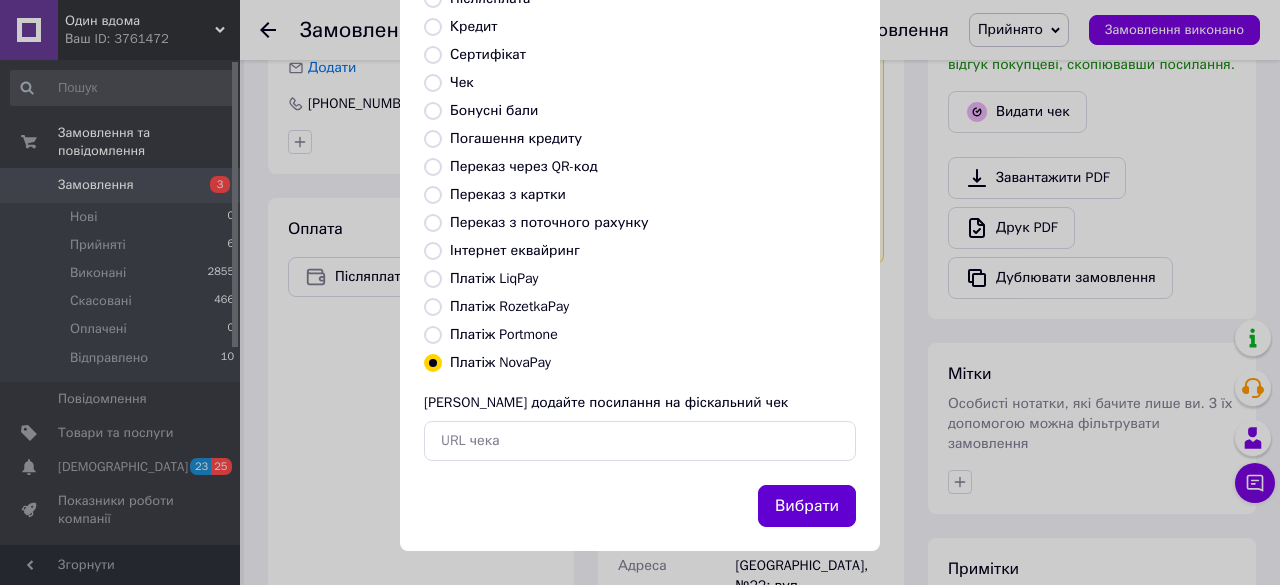 click on "Вибрати" at bounding box center (807, 506) 